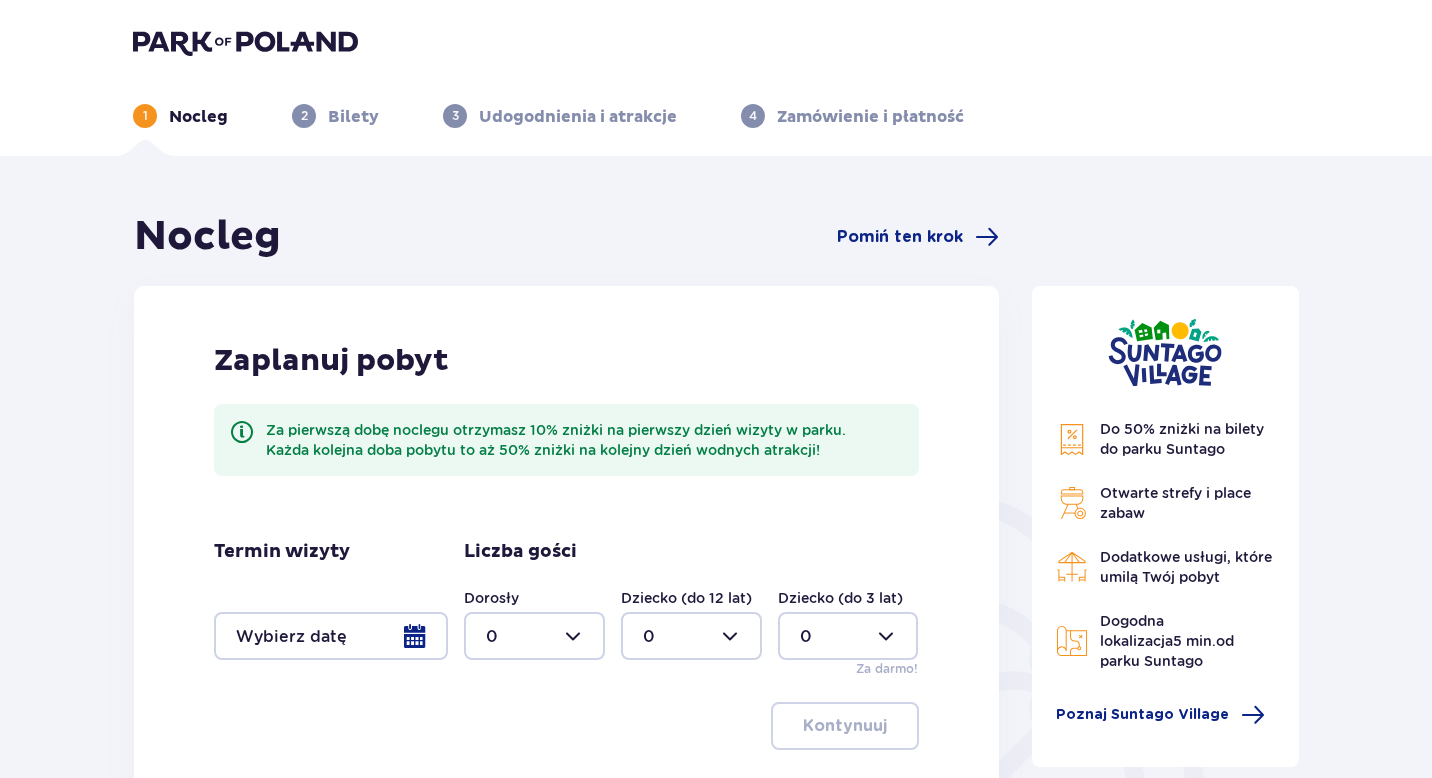 scroll, scrollTop: 0, scrollLeft: 0, axis: both 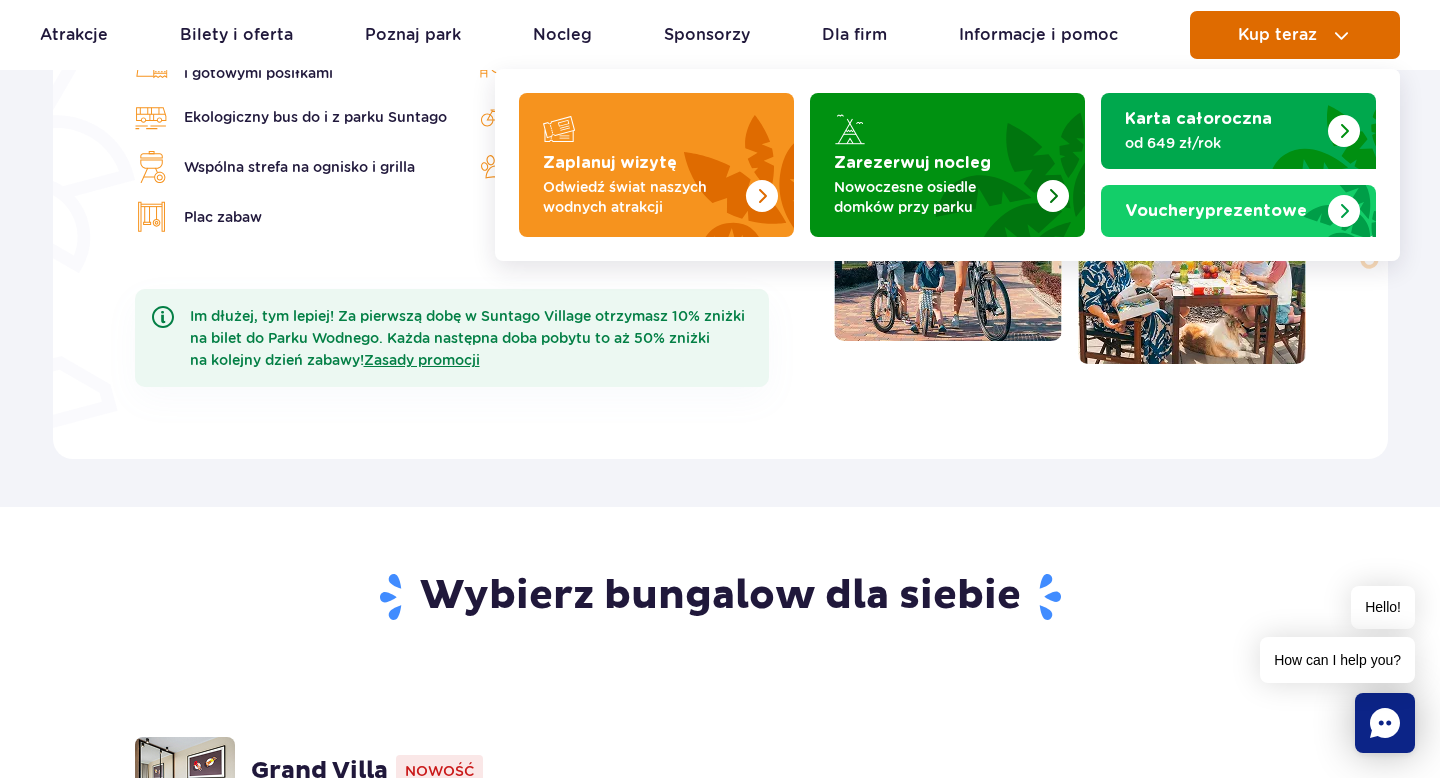 click on "Kup teraz" at bounding box center [1277, 35] 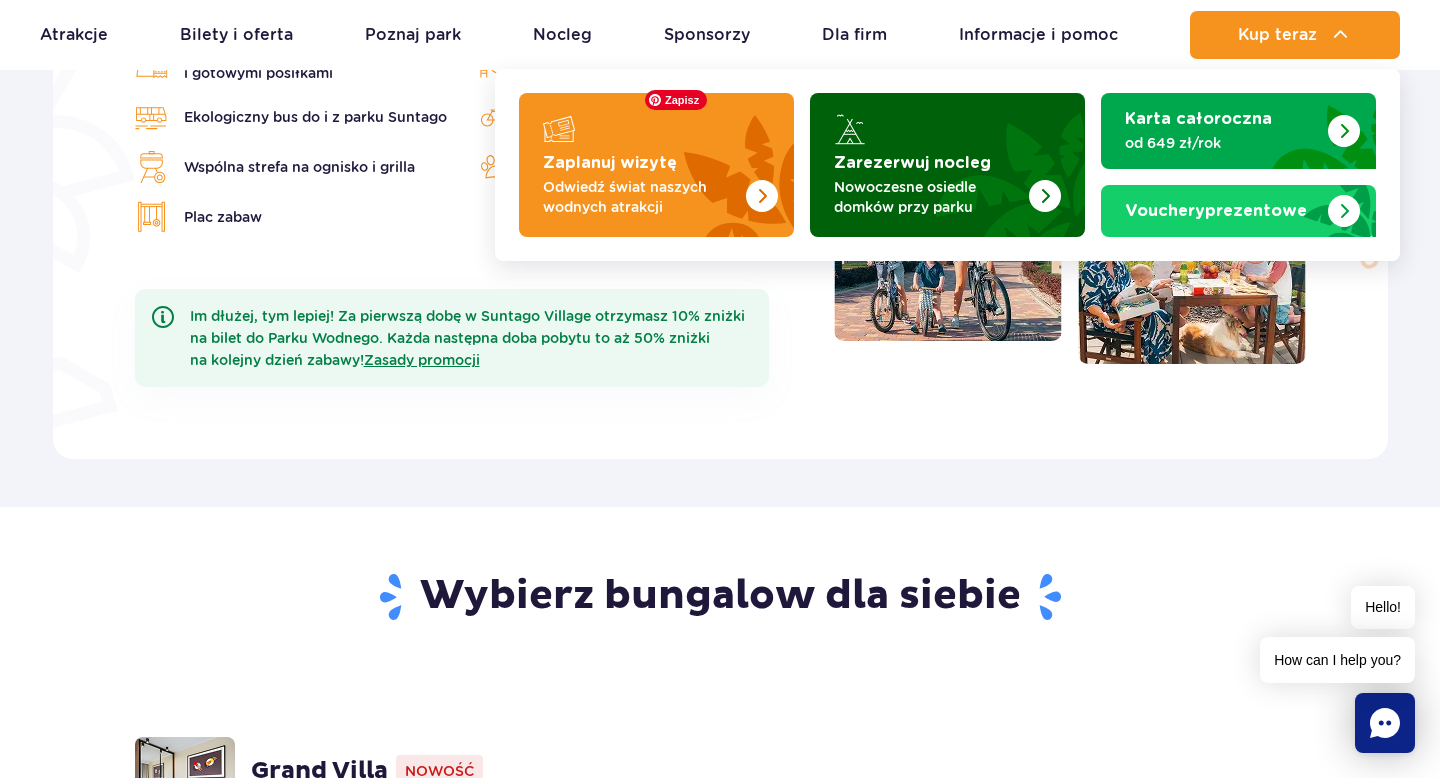 click on "Zarezerwuj nocleg" at bounding box center (912, 163) 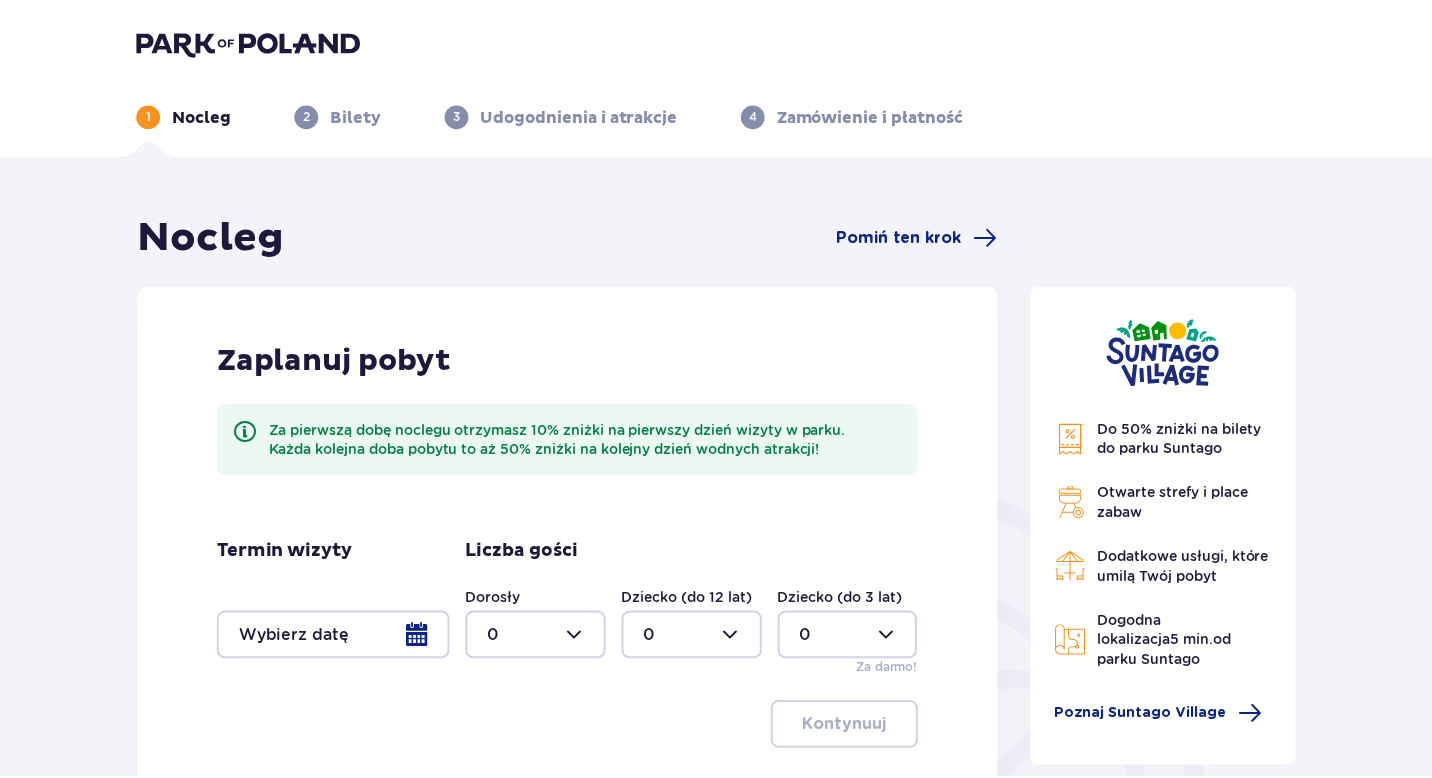 scroll, scrollTop: 0, scrollLeft: 0, axis: both 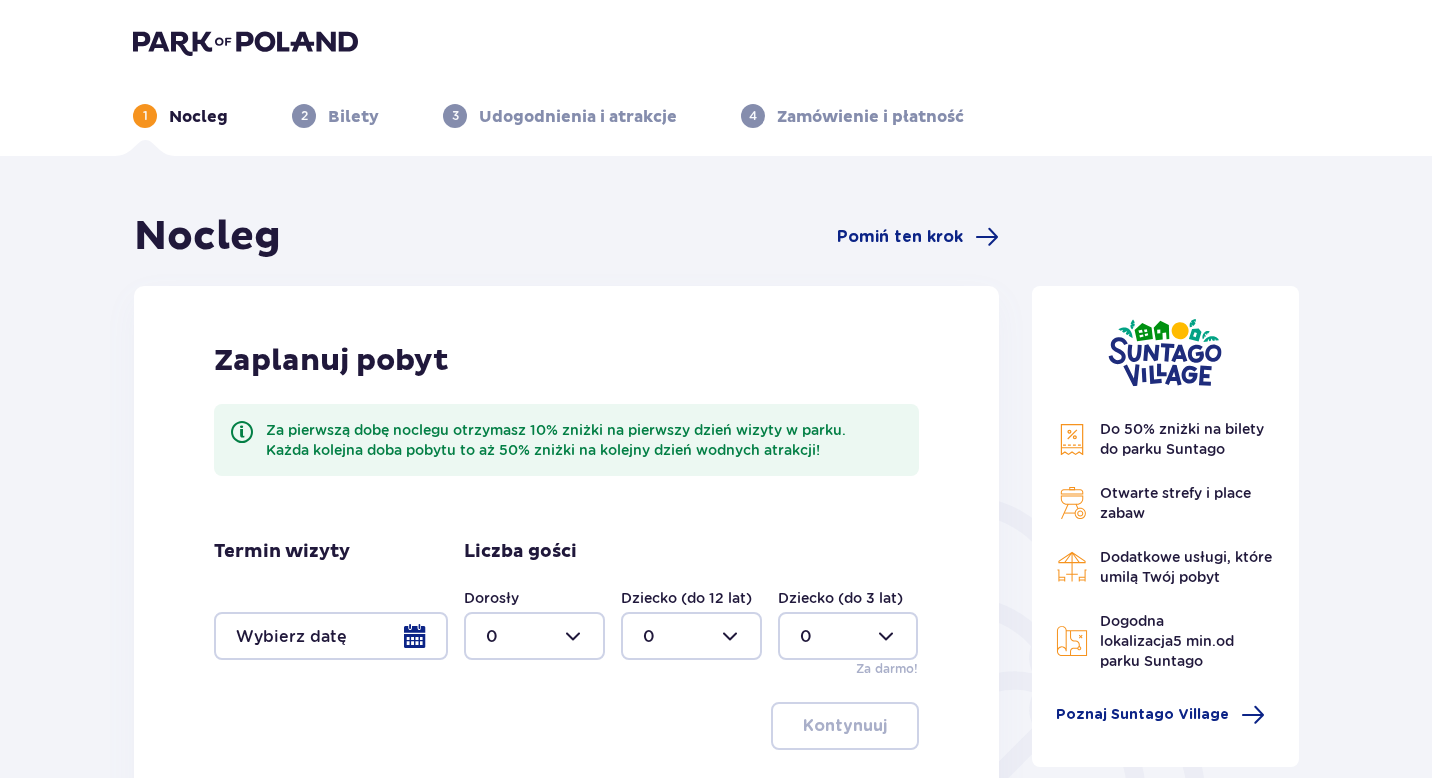 click at bounding box center [331, 636] 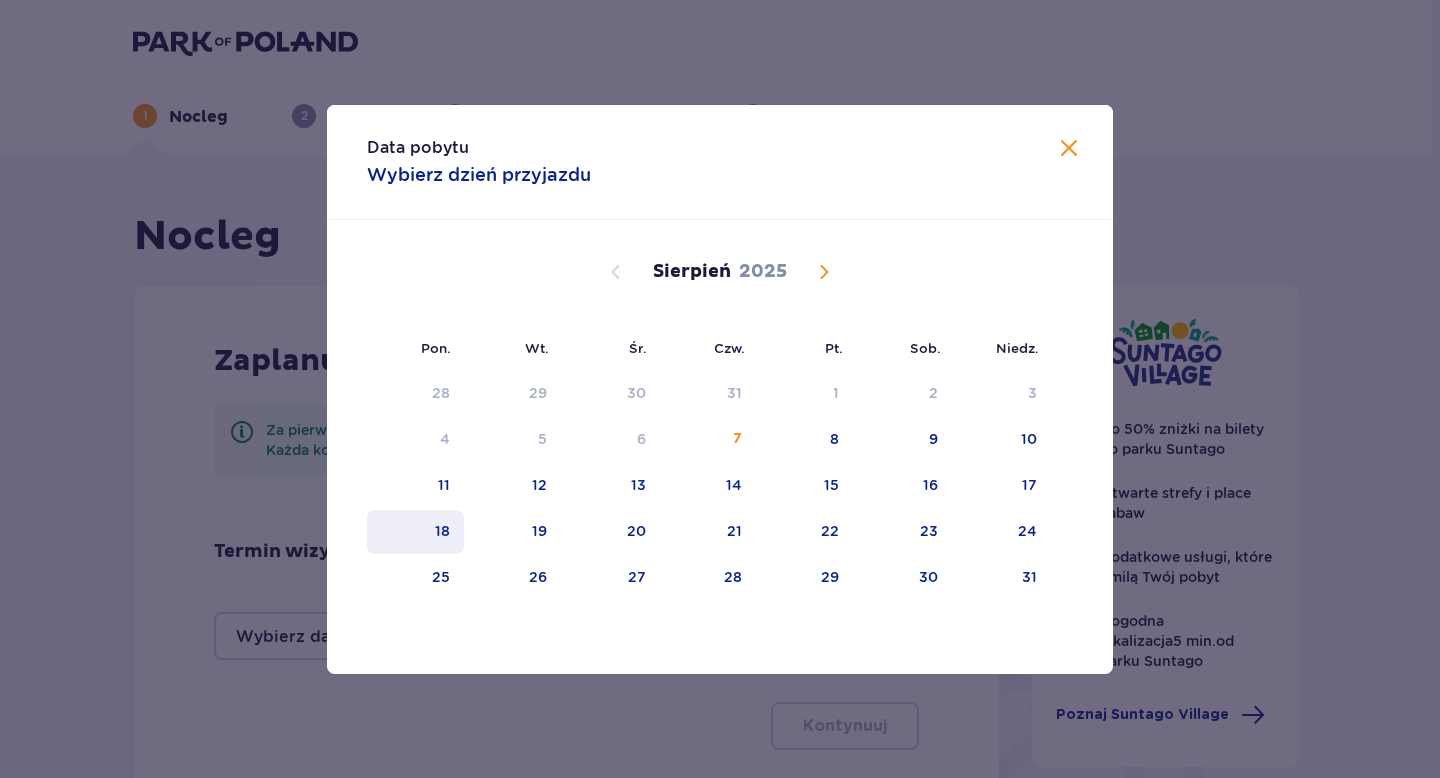 click on "18" at bounding box center (415, 532) 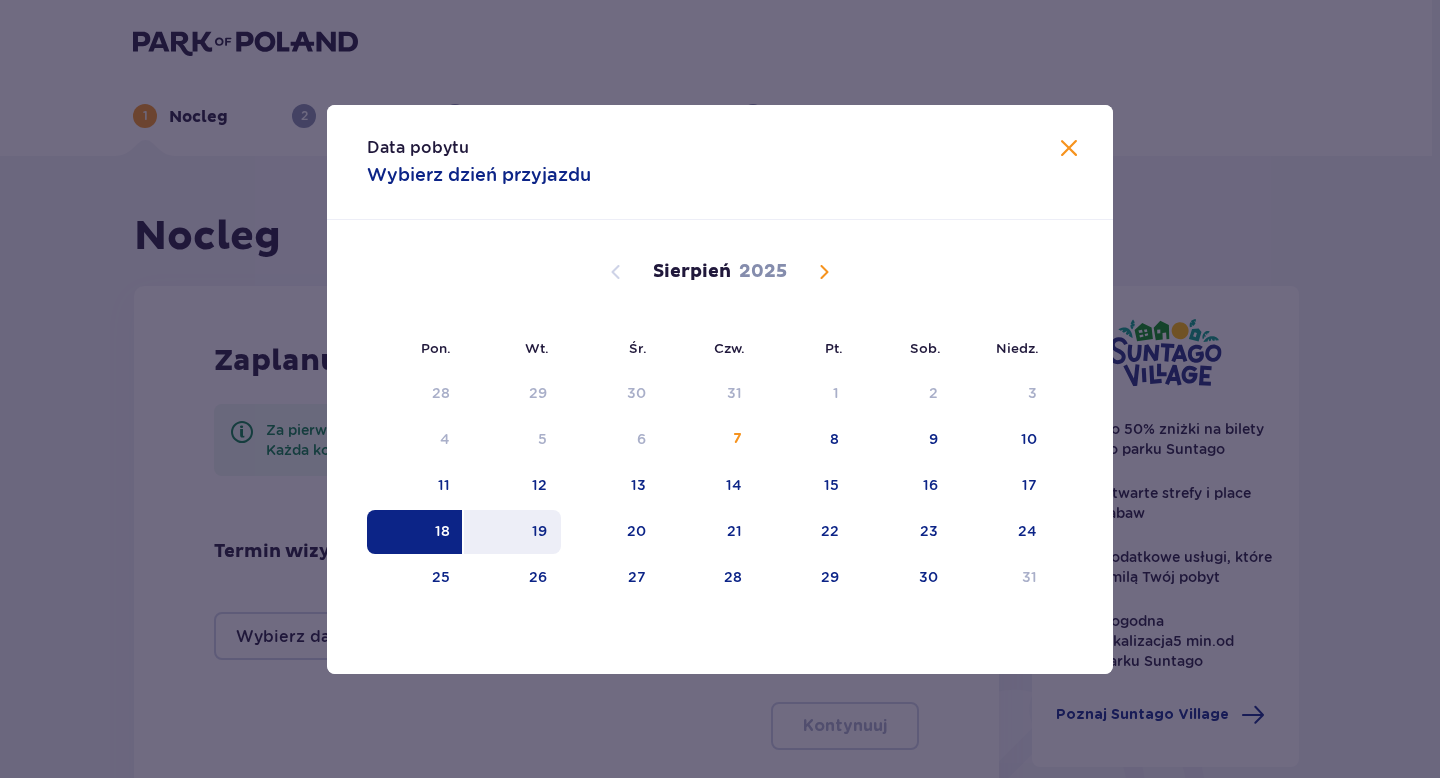 click on "19" at bounding box center (512, 532) 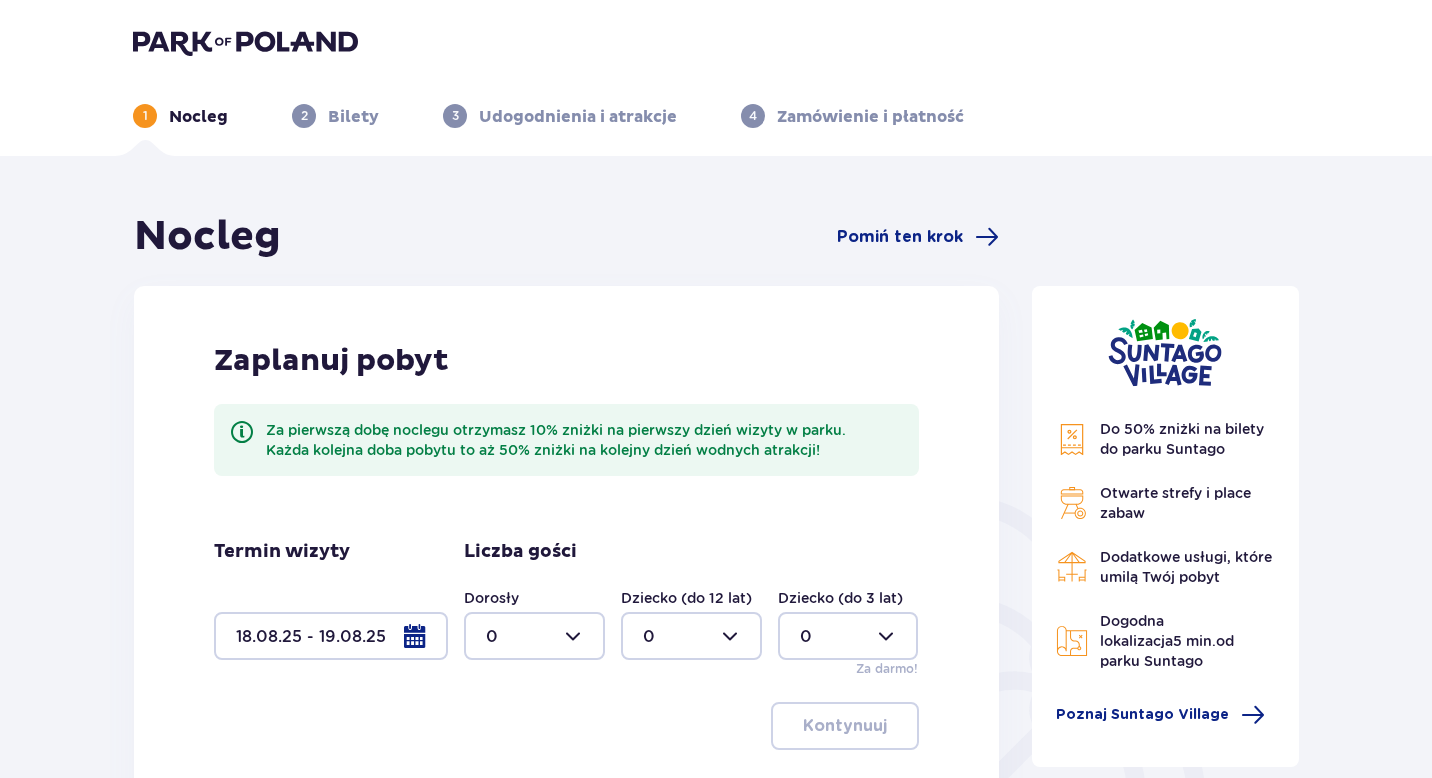 click on "Kontynuuj" at bounding box center [566, 726] 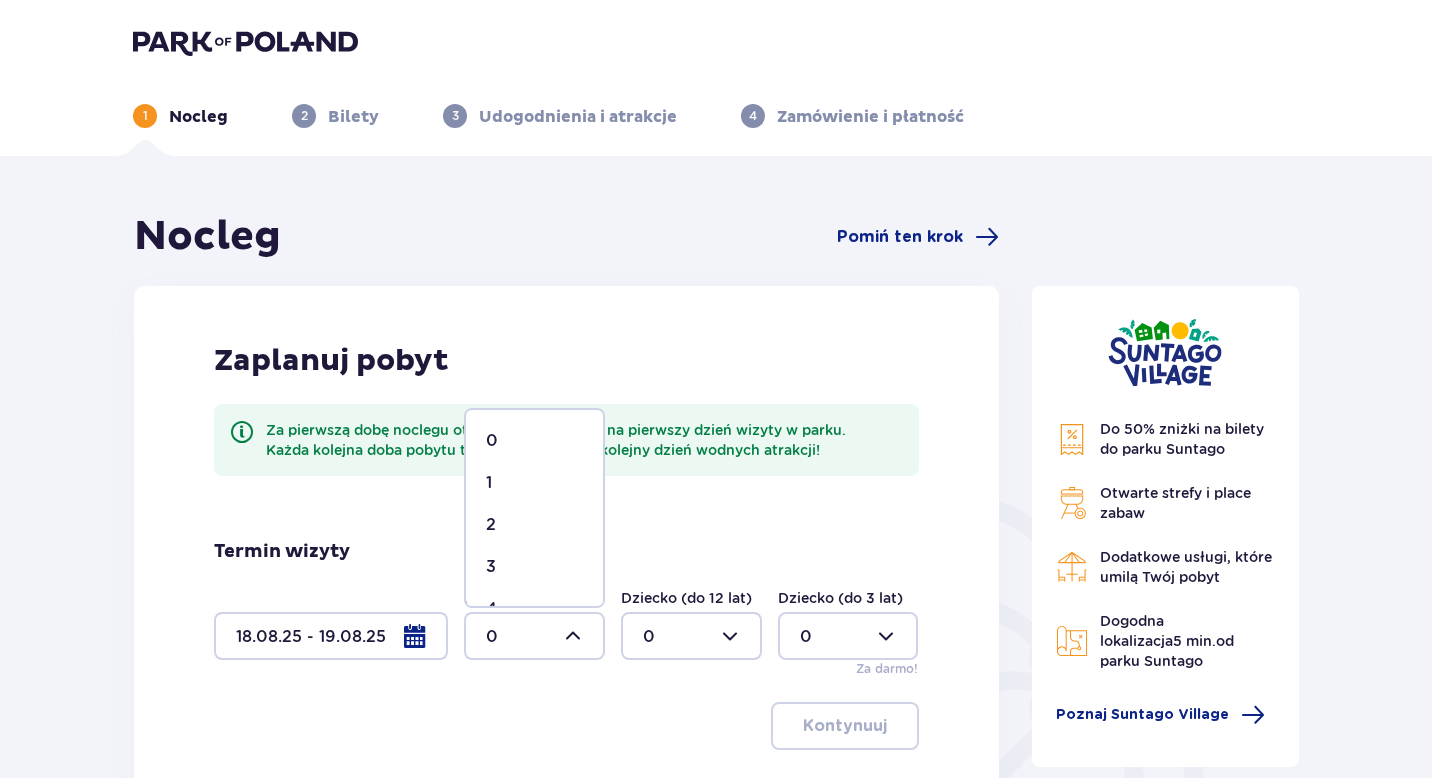 click on "2" at bounding box center [534, 525] 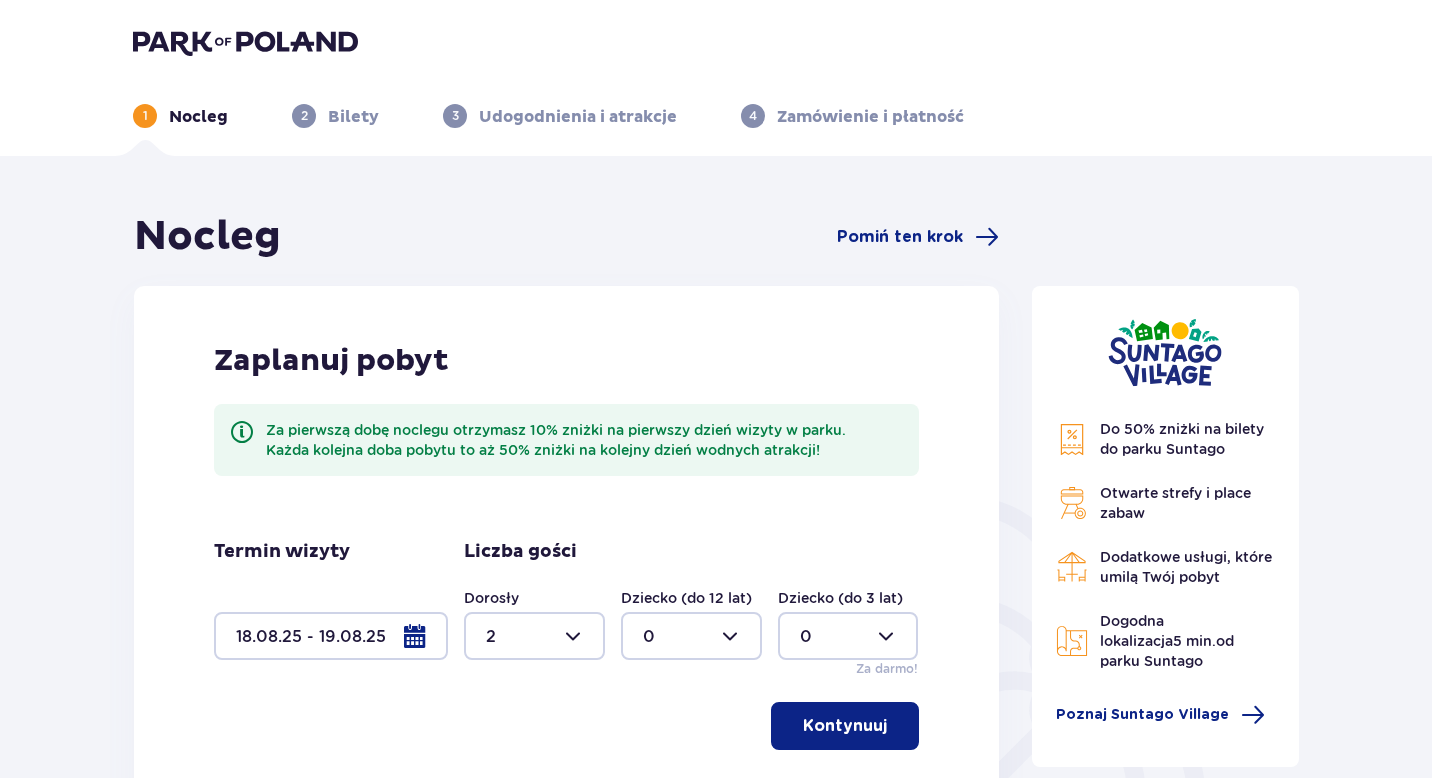 click on "Kontynuuj" at bounding box center [845, 726] 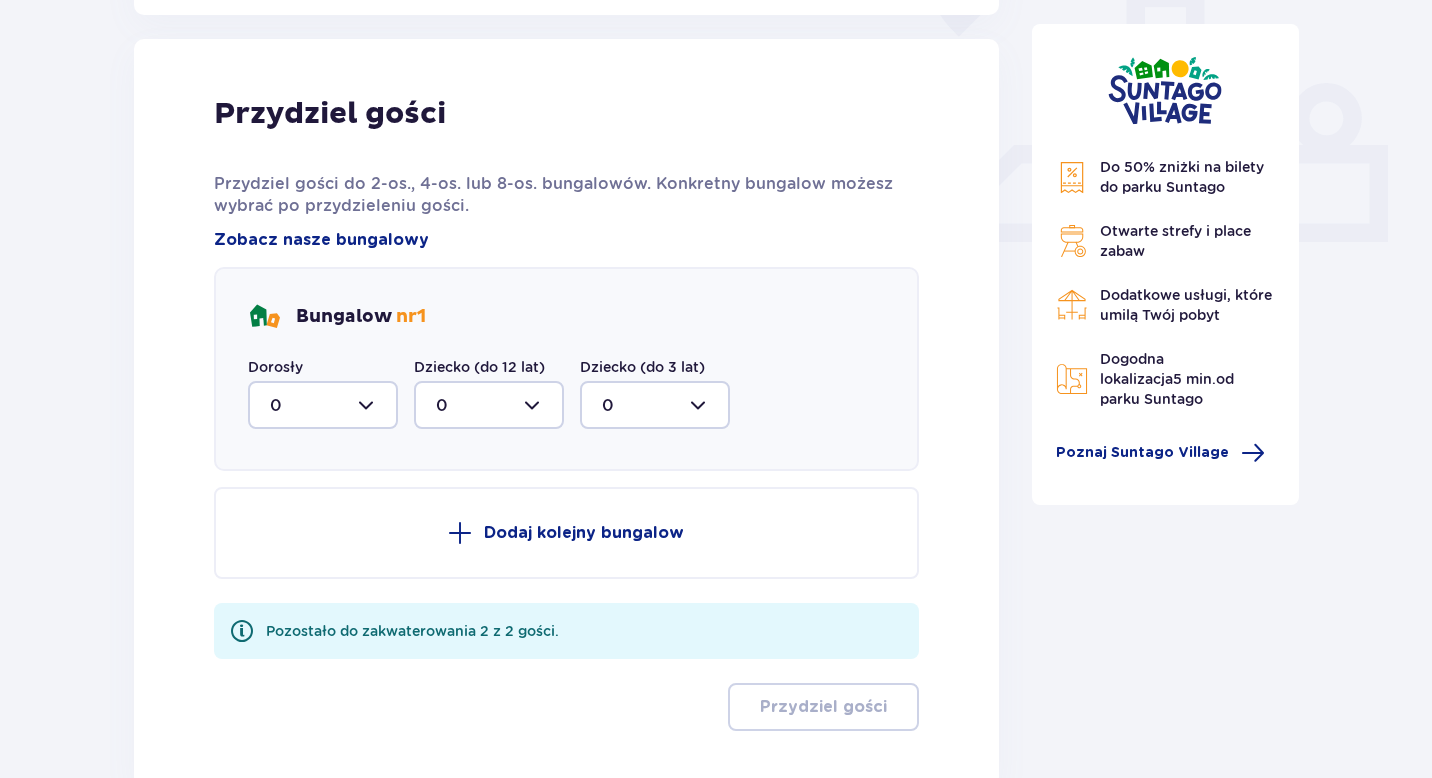 scroll, scrollTop: 806, scrollLeft: 0, axis: vertical 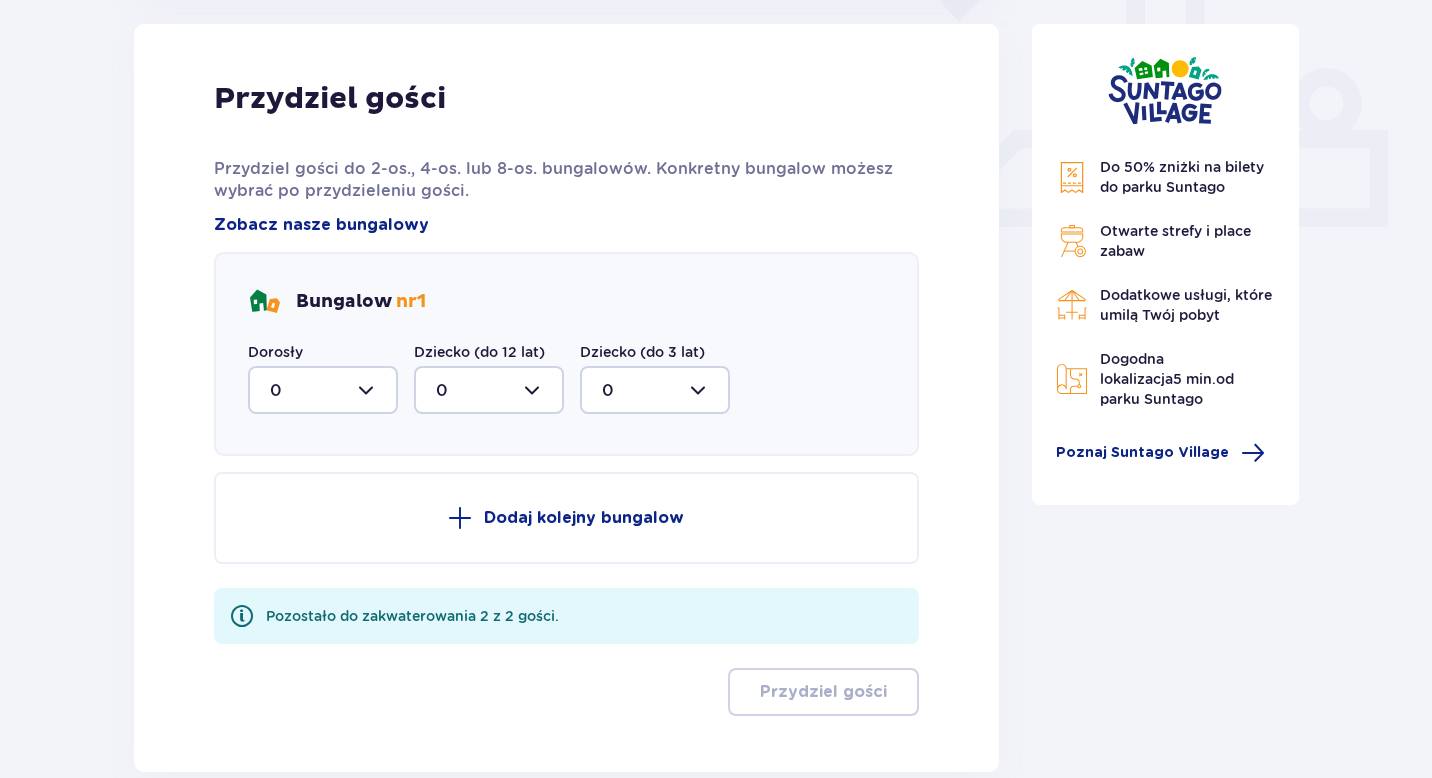 click at bounding box center (323, 390) 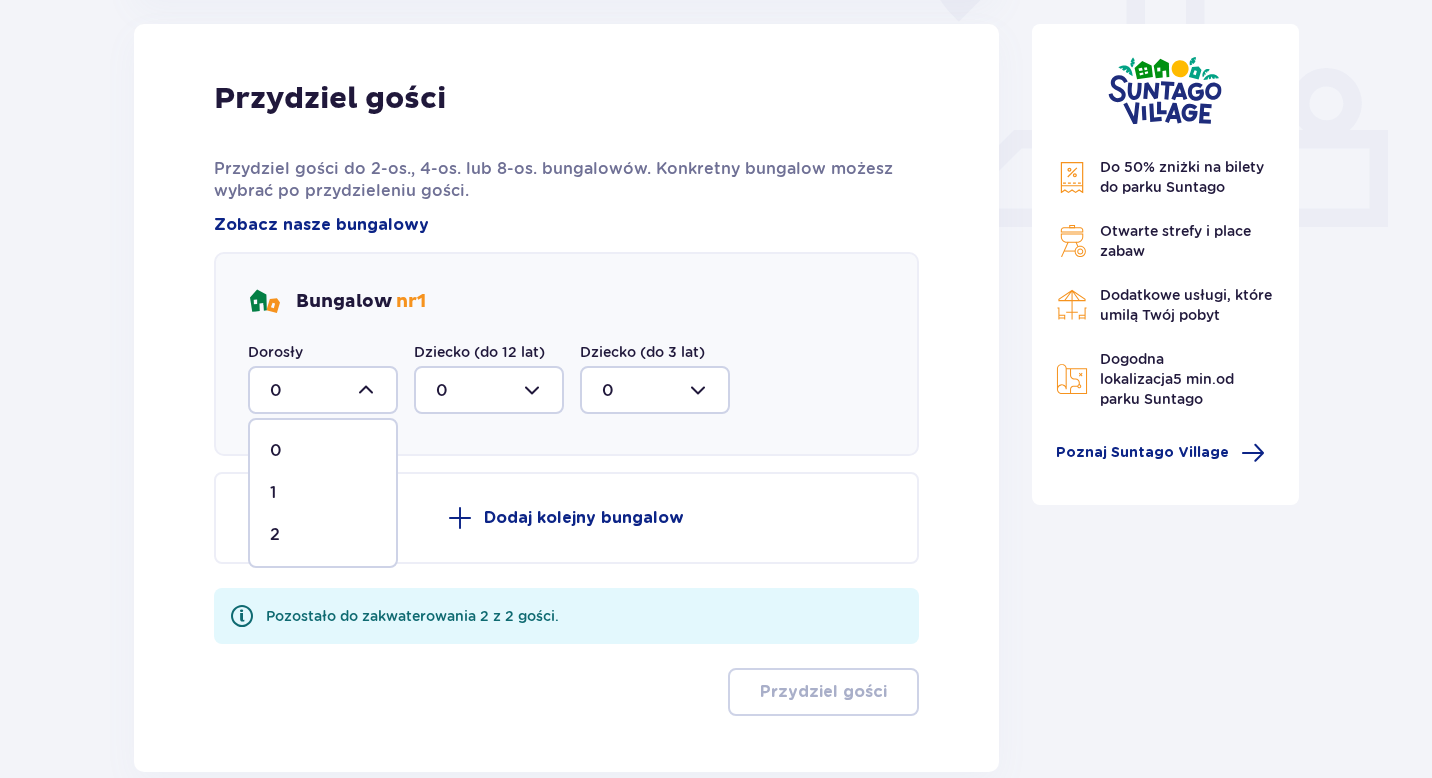 click on "2" at bounding box center [323, 535] 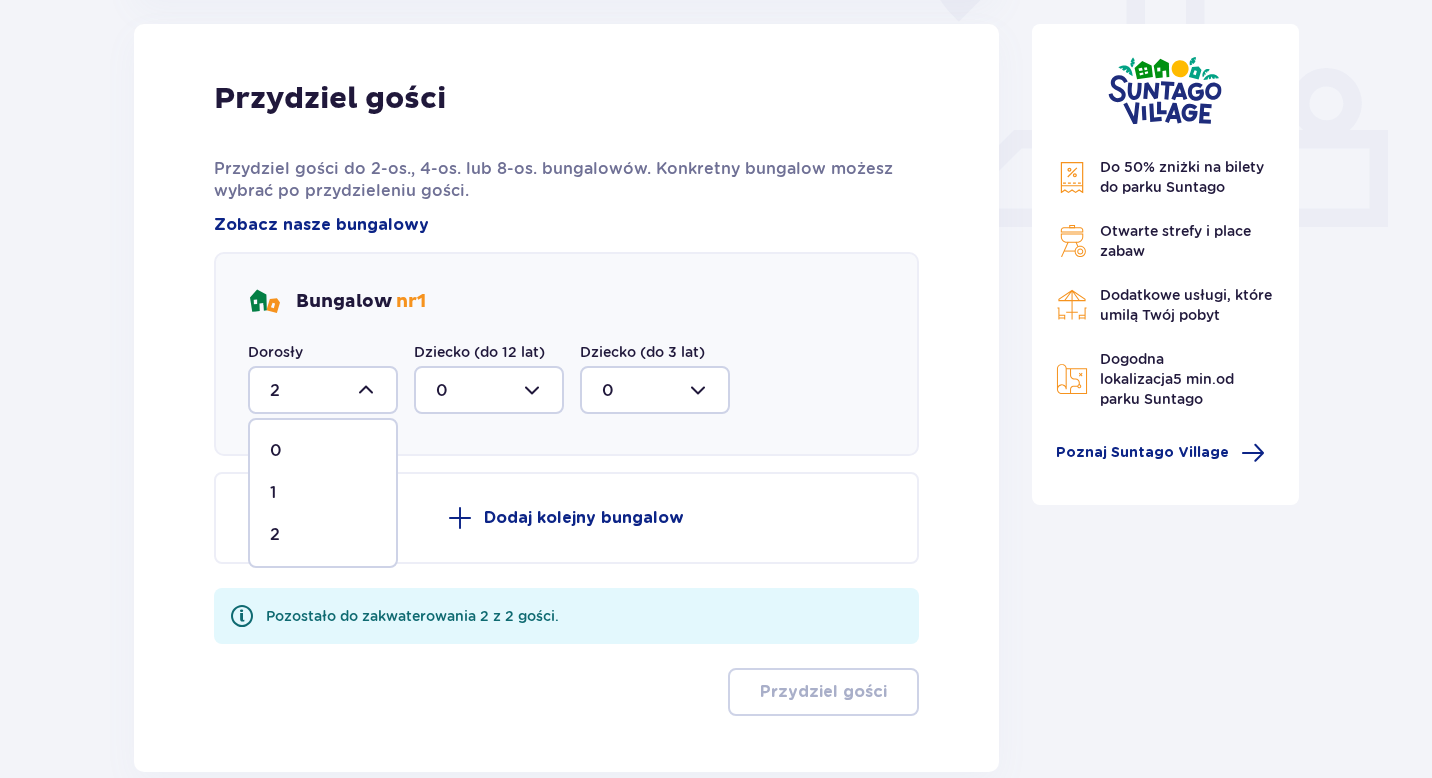 scroll, scrollTop: 724, scrollLeft: 0, axis: vertical 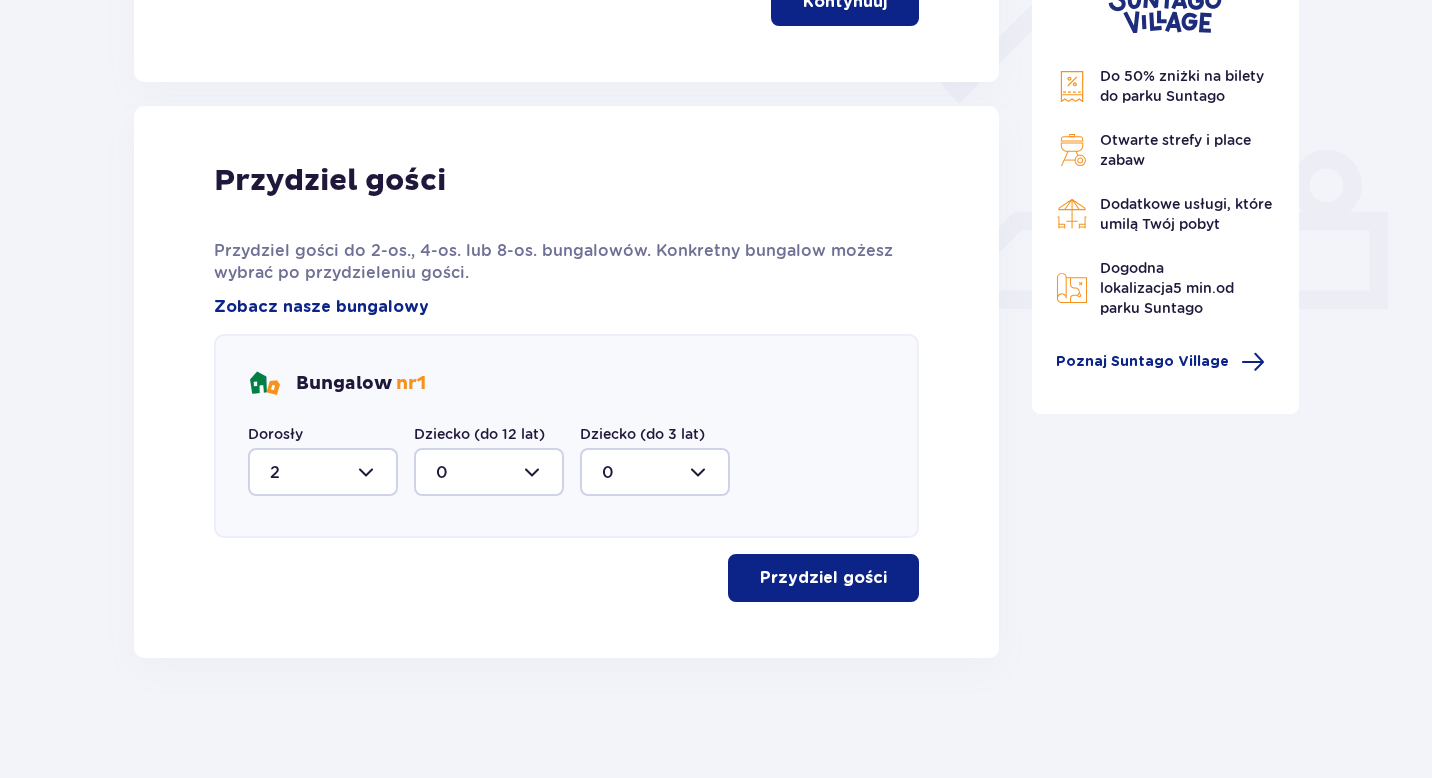 click on "Przydziel gości" at bounding box center (823, 578) 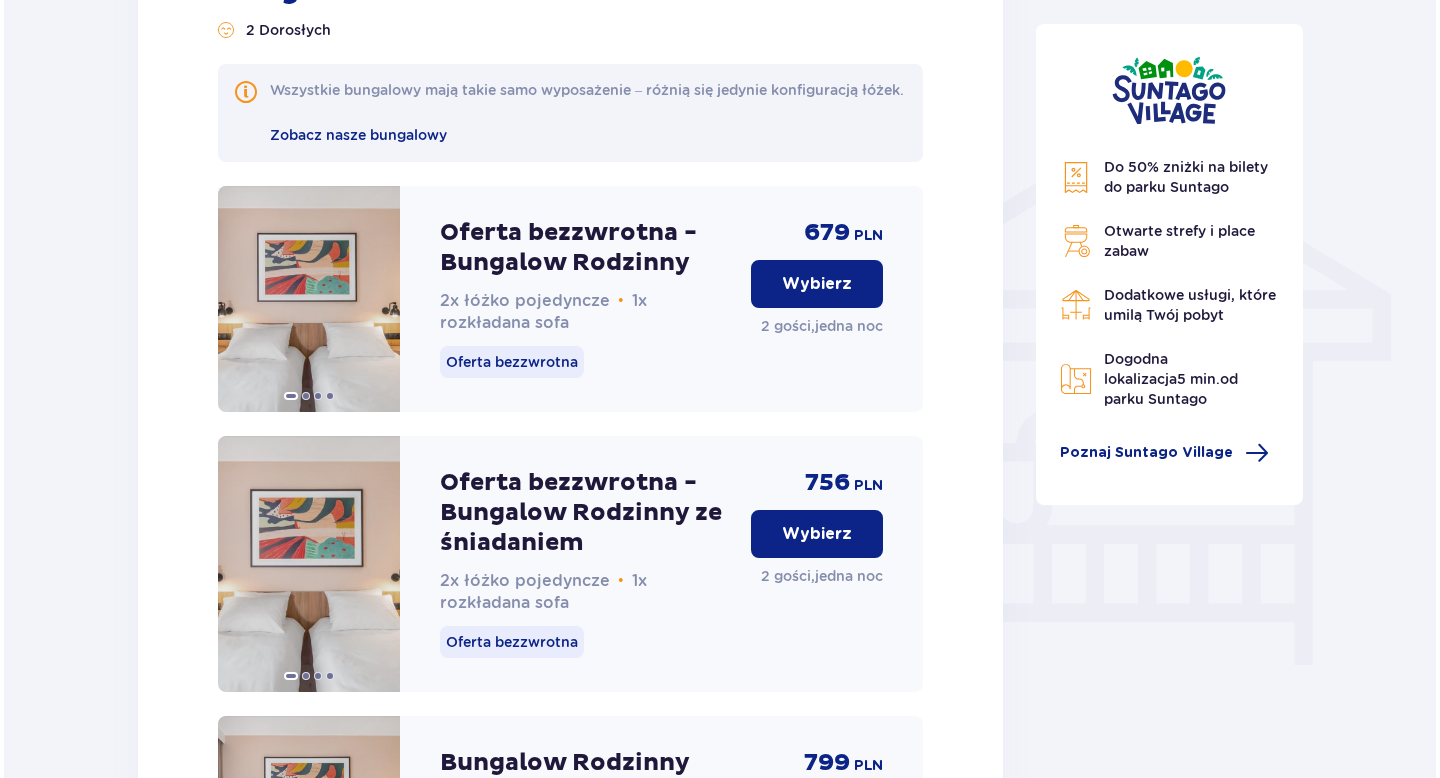 scroll, scrollTop: 1280, scrollLeft: 0, axis: vertical 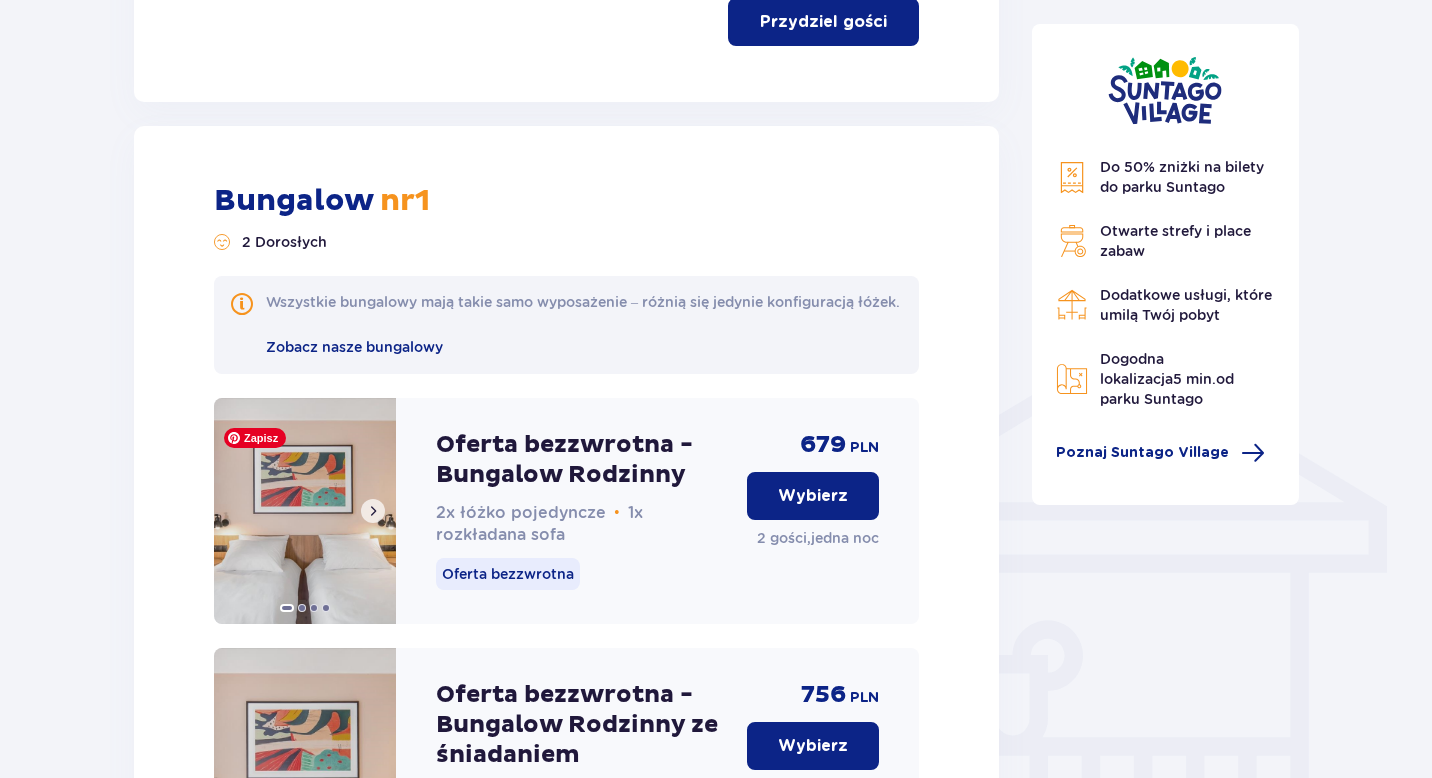 click at bounding box center (305, 511) 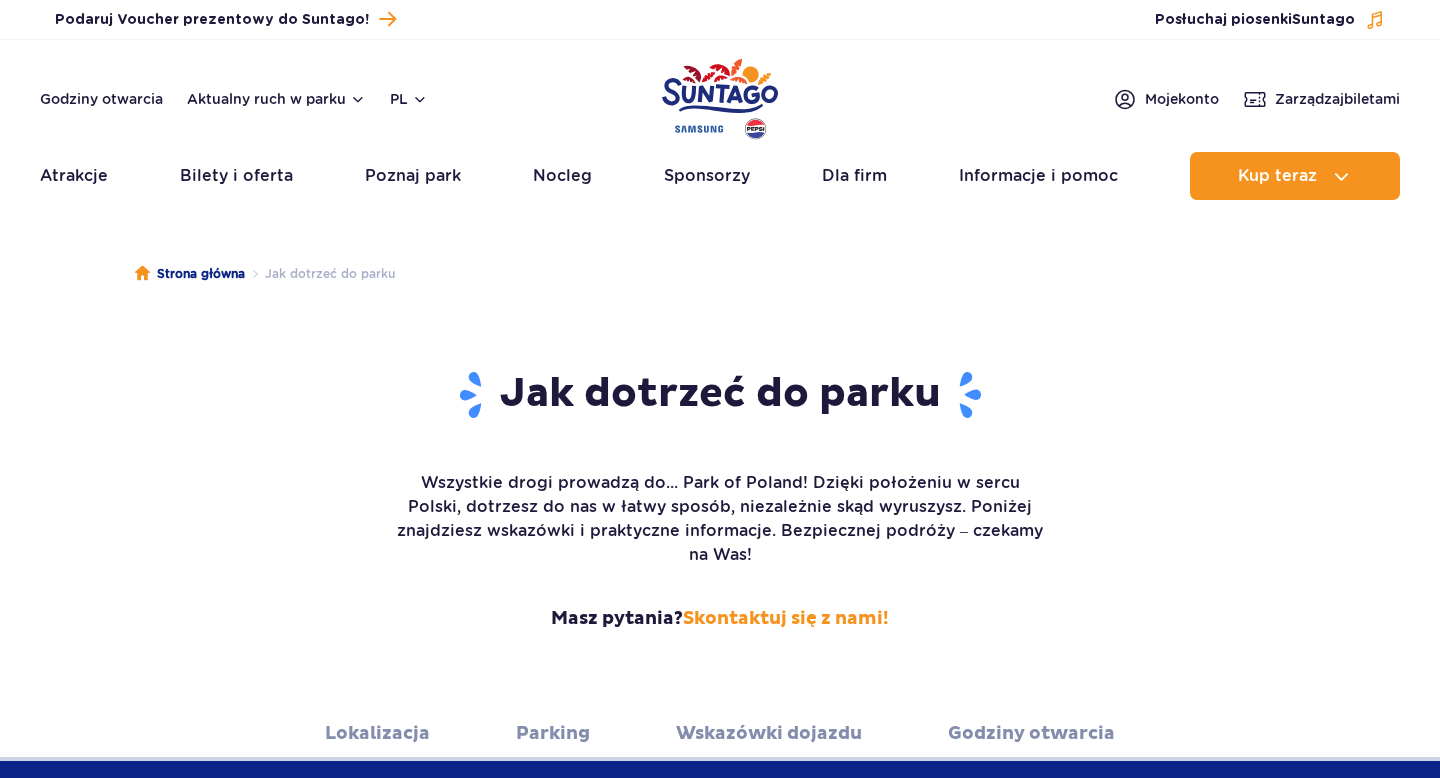 scroll, scrollTop: 0, scrollLeft: 0, axis: both 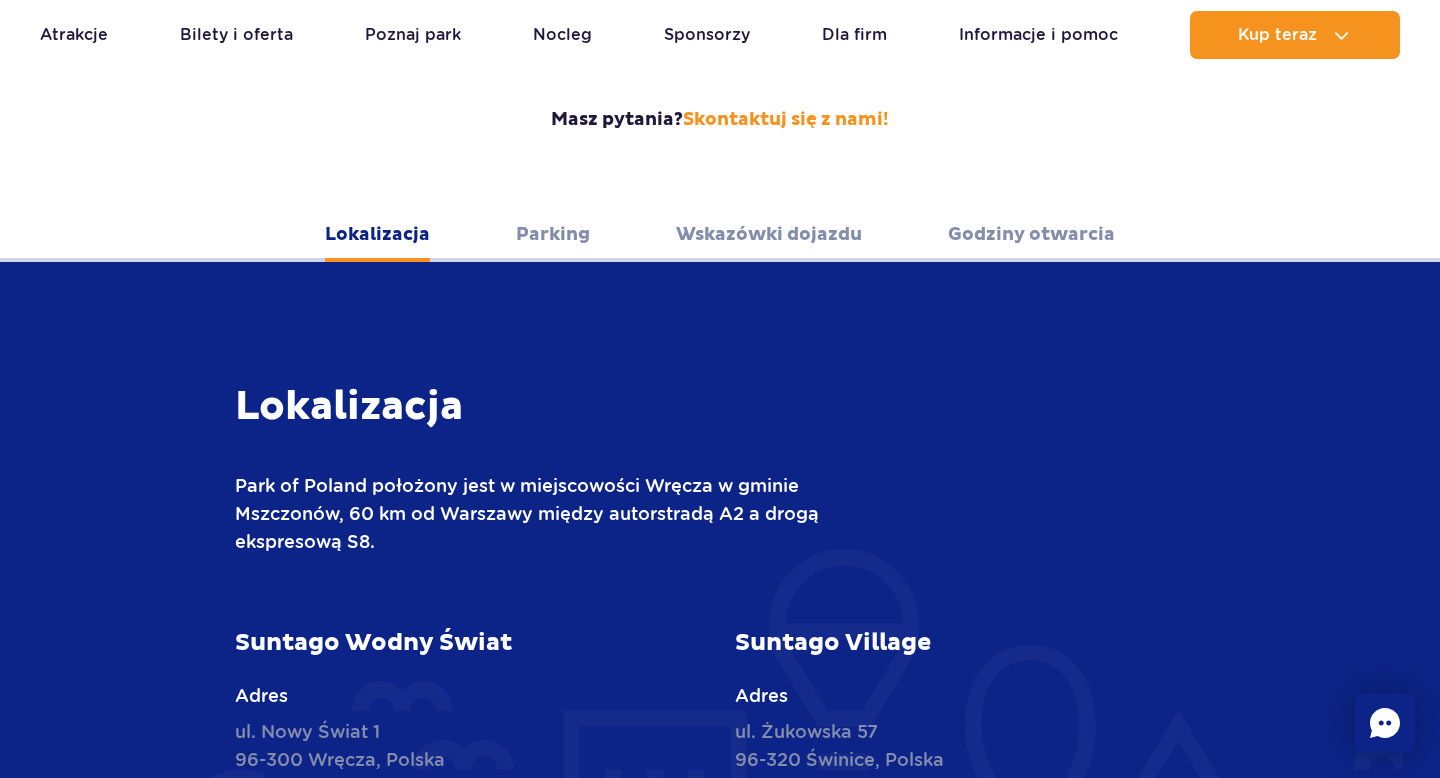 click on "Wskazówki dojazdu" at bounding box center (769, 234) 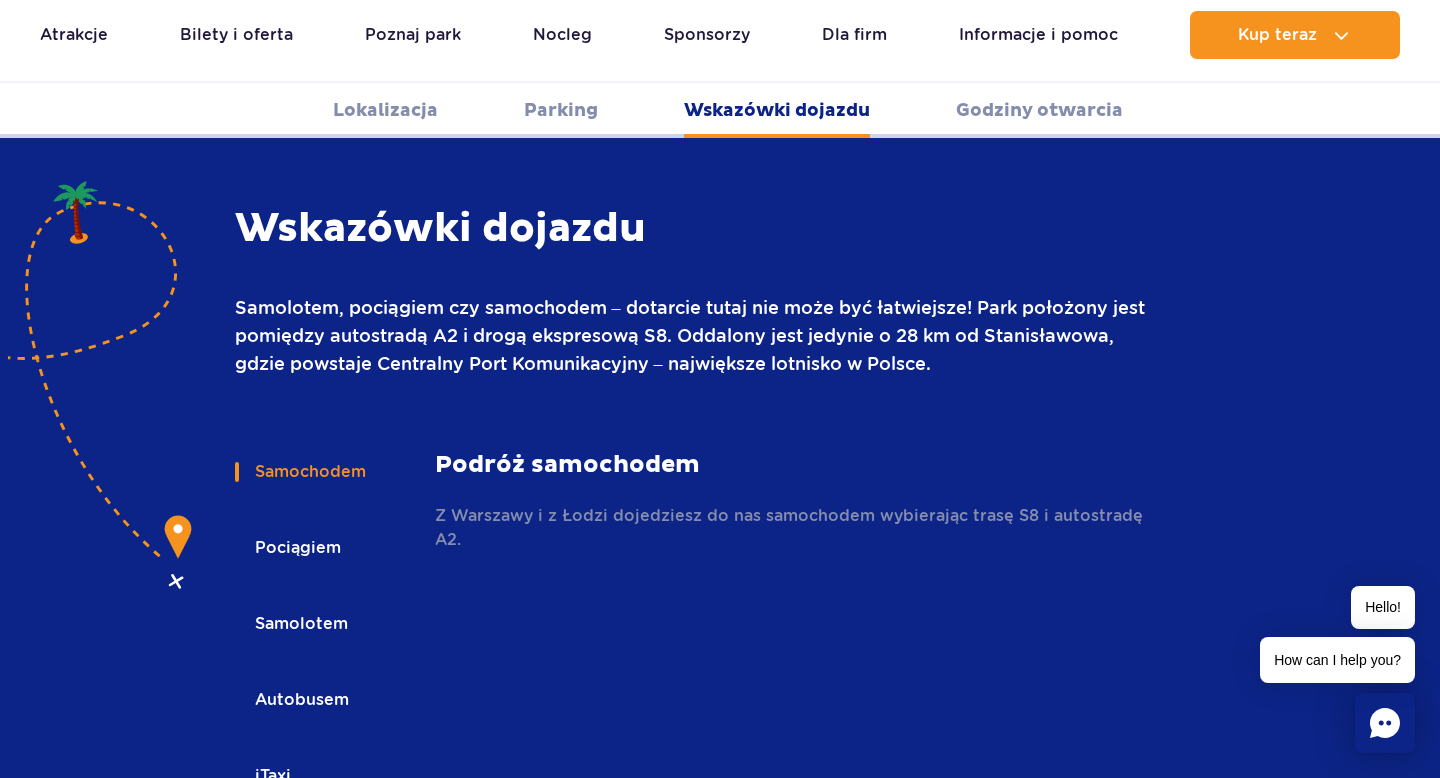 scroll, scrollTop: 2661, scrollLeft: 0, axis: vertical 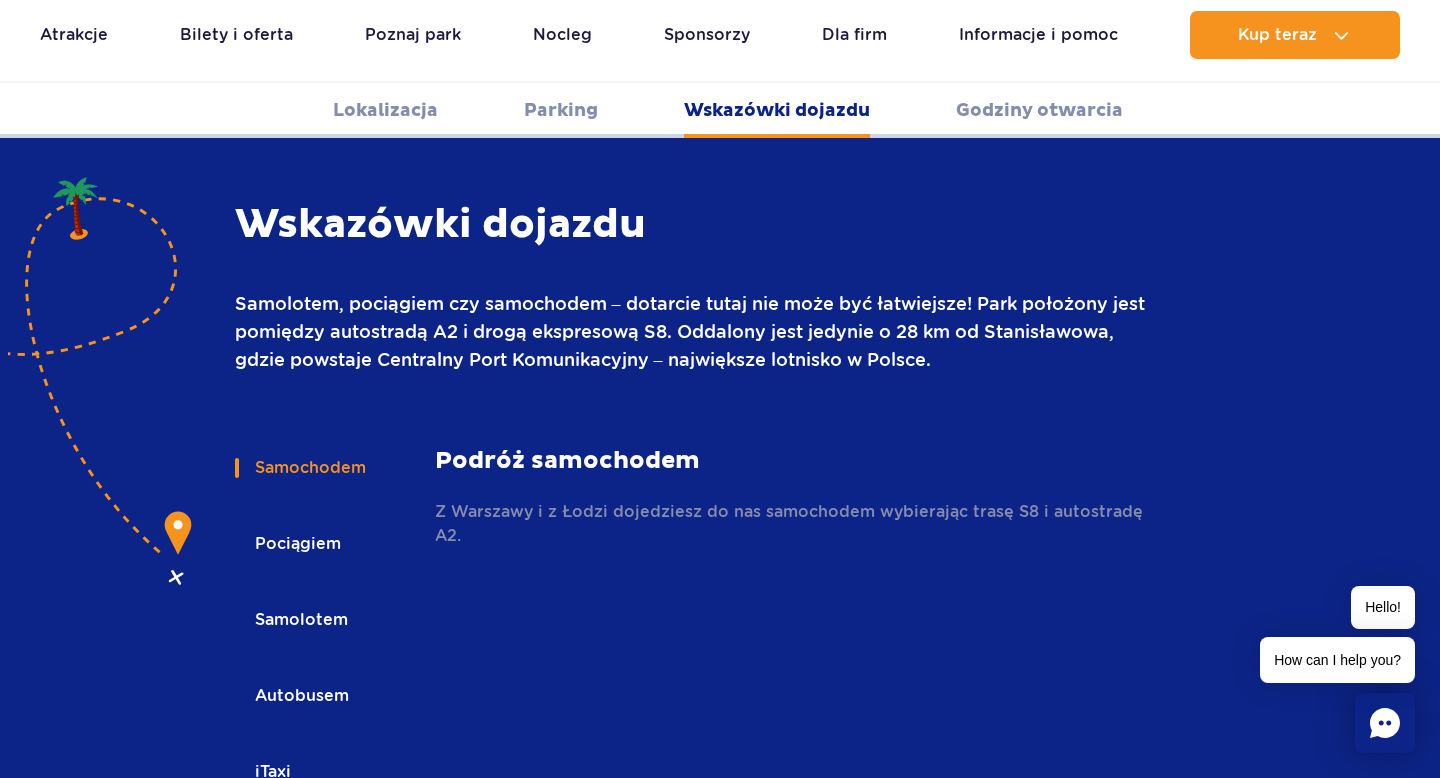 click on "Pociągiem" at bounding box center (296, 544) 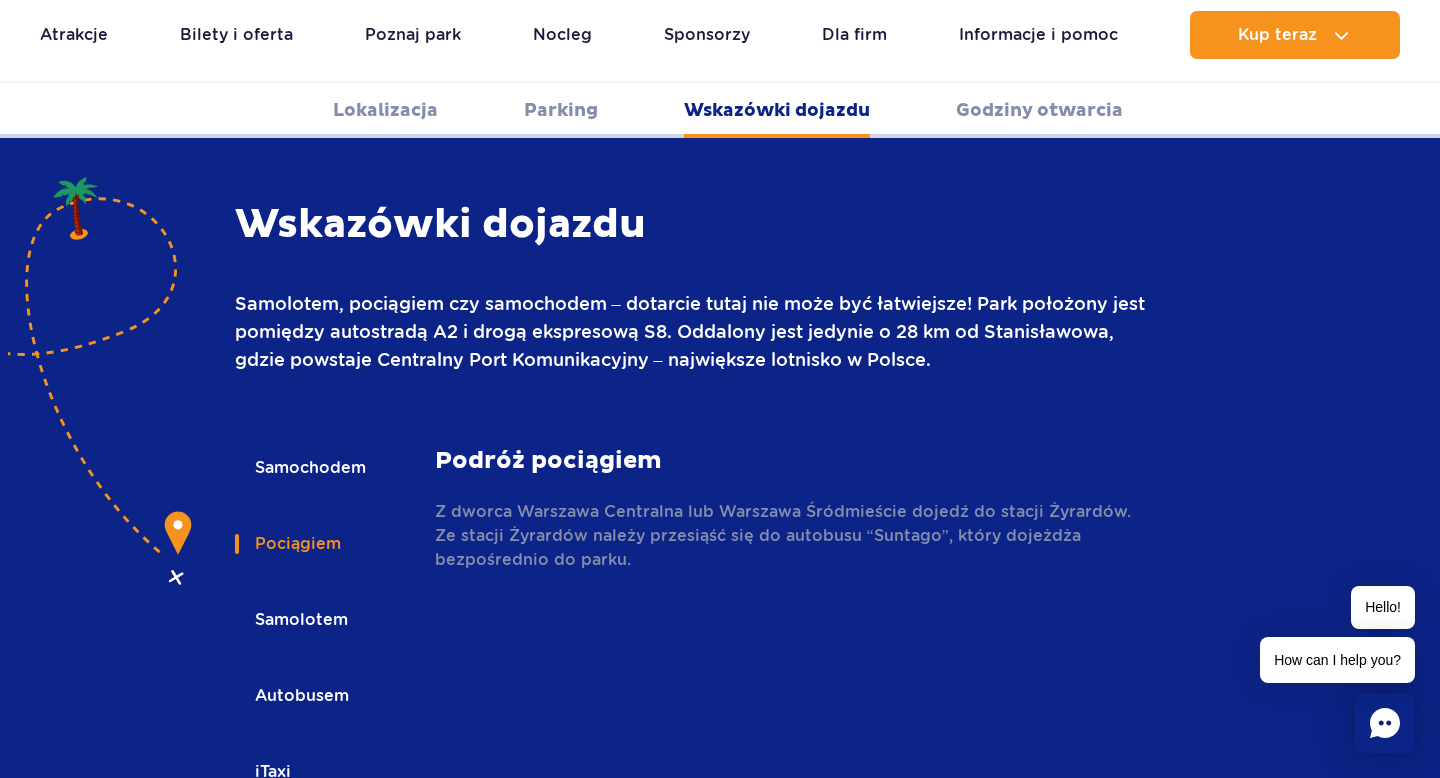 click on "Autobusem" at bounding box center (300, 696) 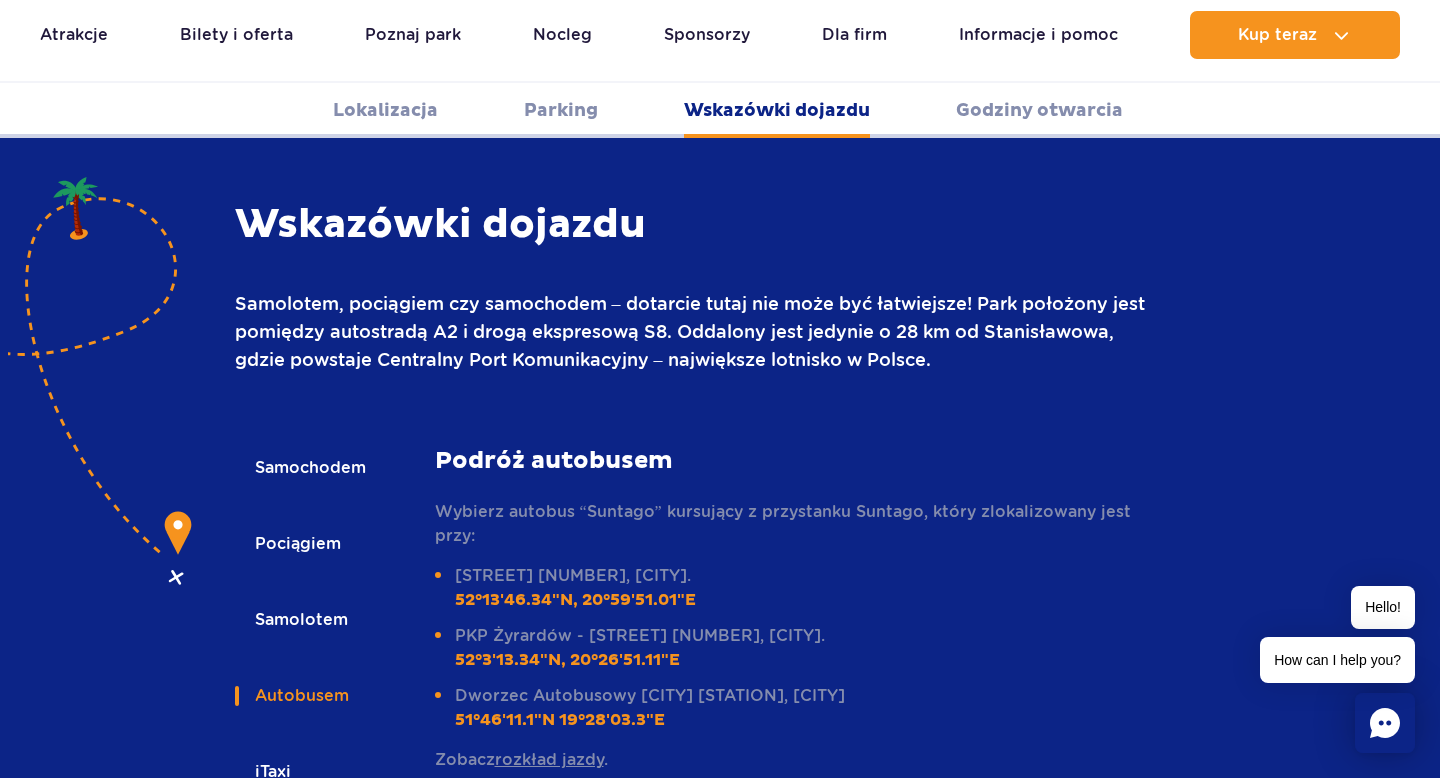 click on "rozkład jazdy" at bounding box center (549, 759) 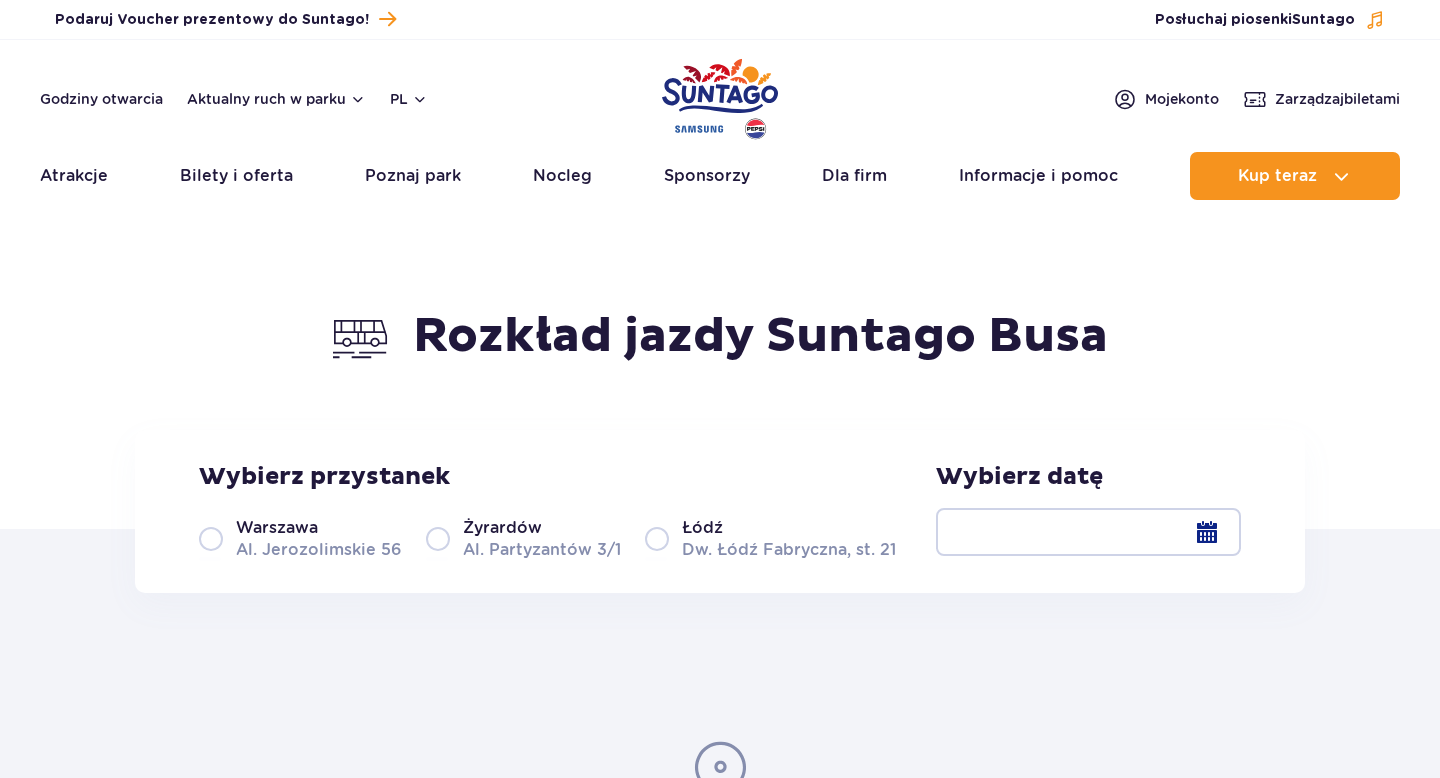 scroll, scrollTop: 0, scrollLeft: 0, axis: both 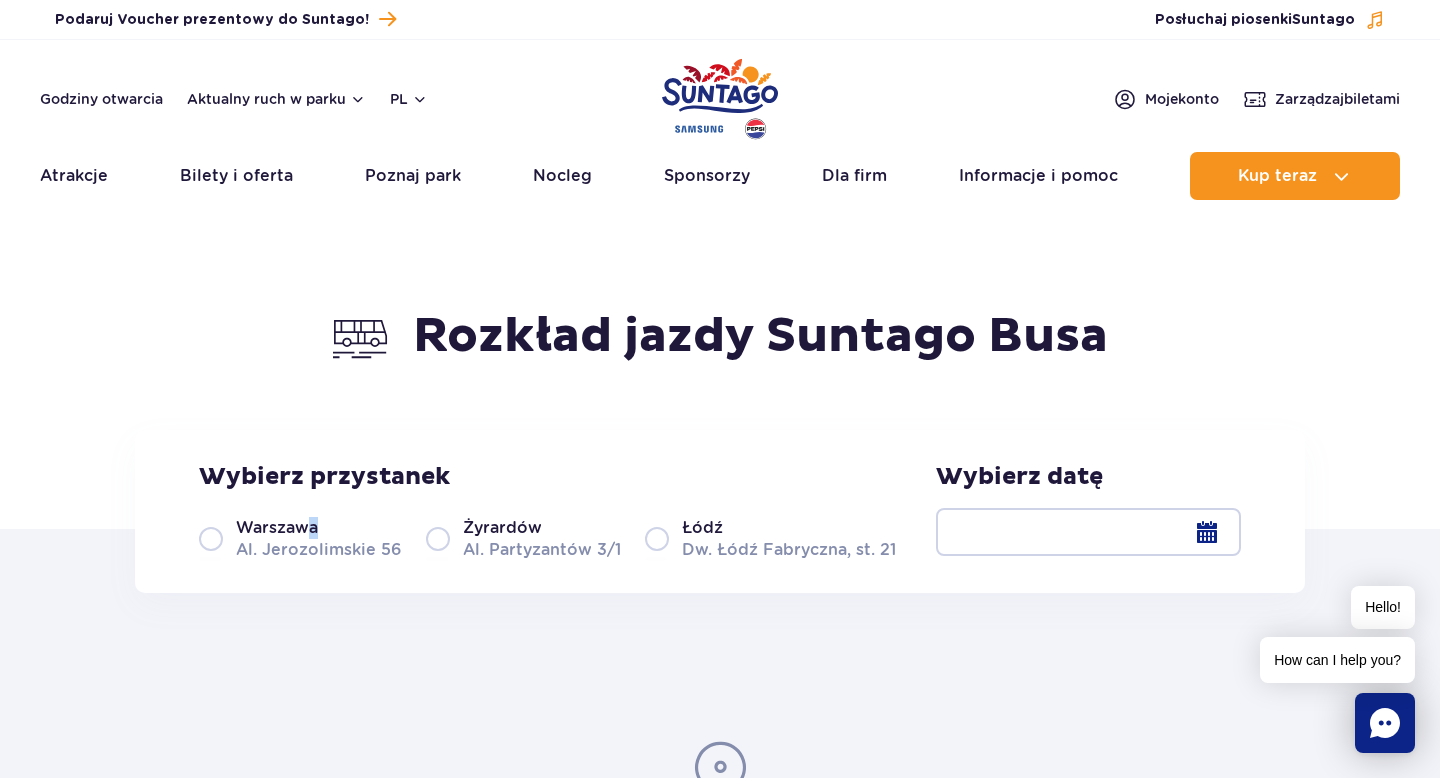 click on "Warszawa" at bounding box center [277, 528] 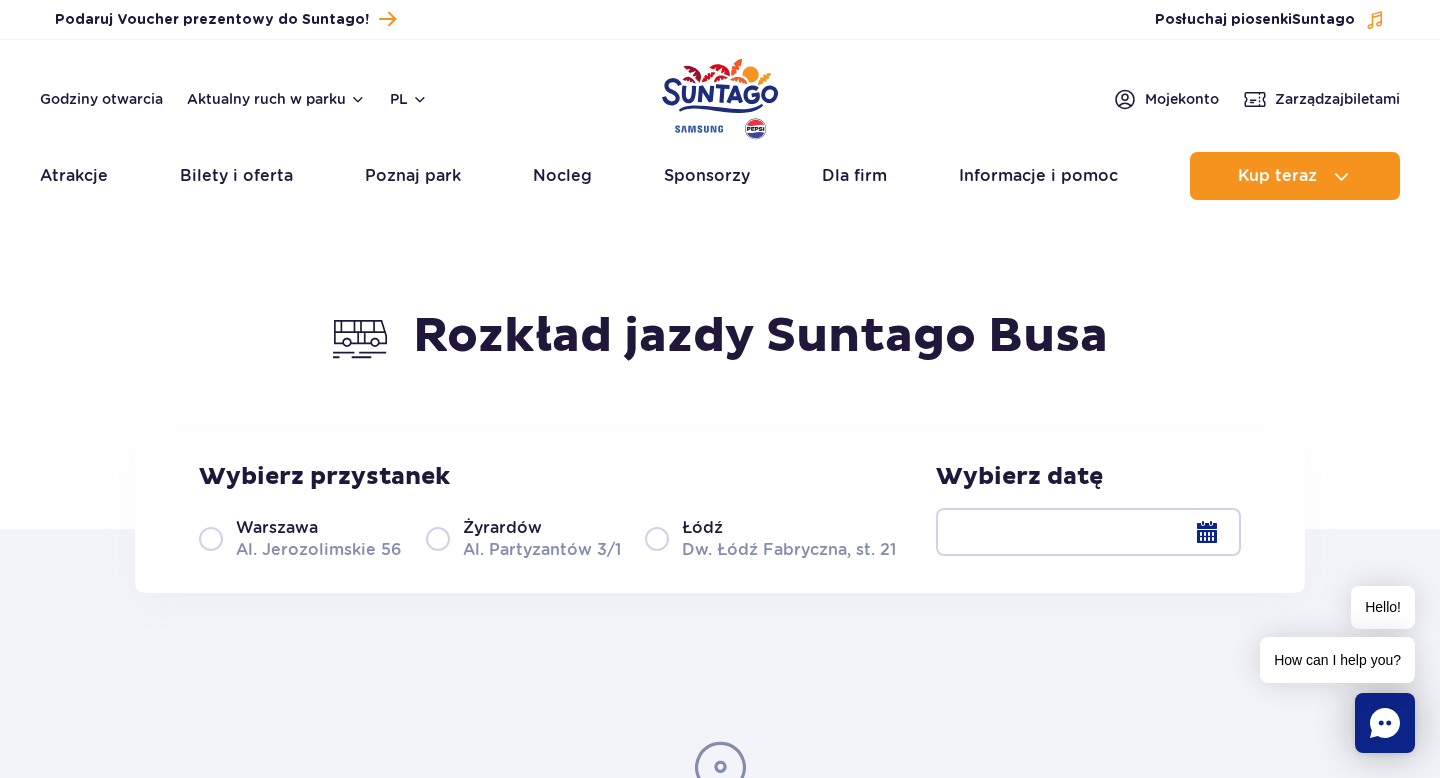 click on "Warszawa Al. Jerozolimskie 56" at bounding box center [300, 538] 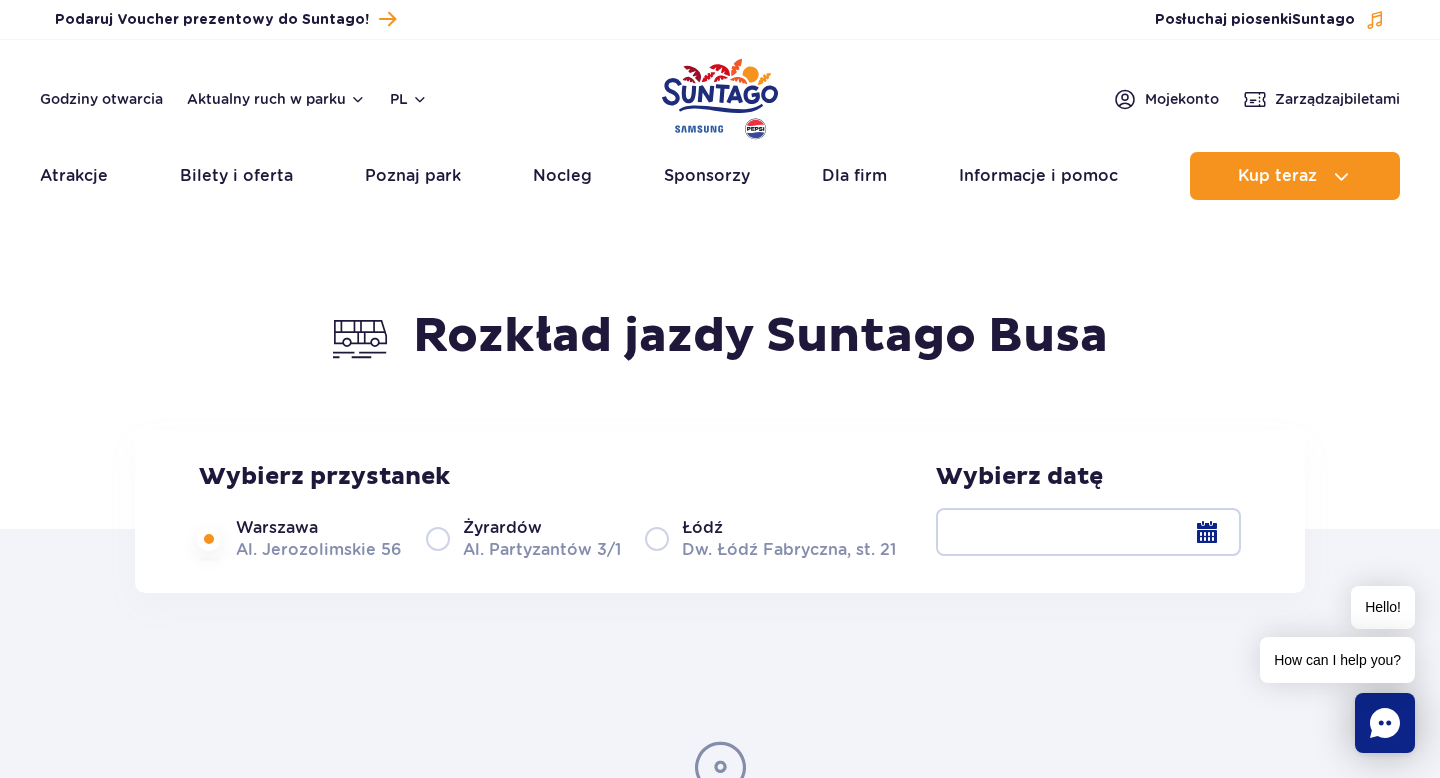 click on "Warszawa Al. Jerozolimskie 56" at bounding box center (300, 538) 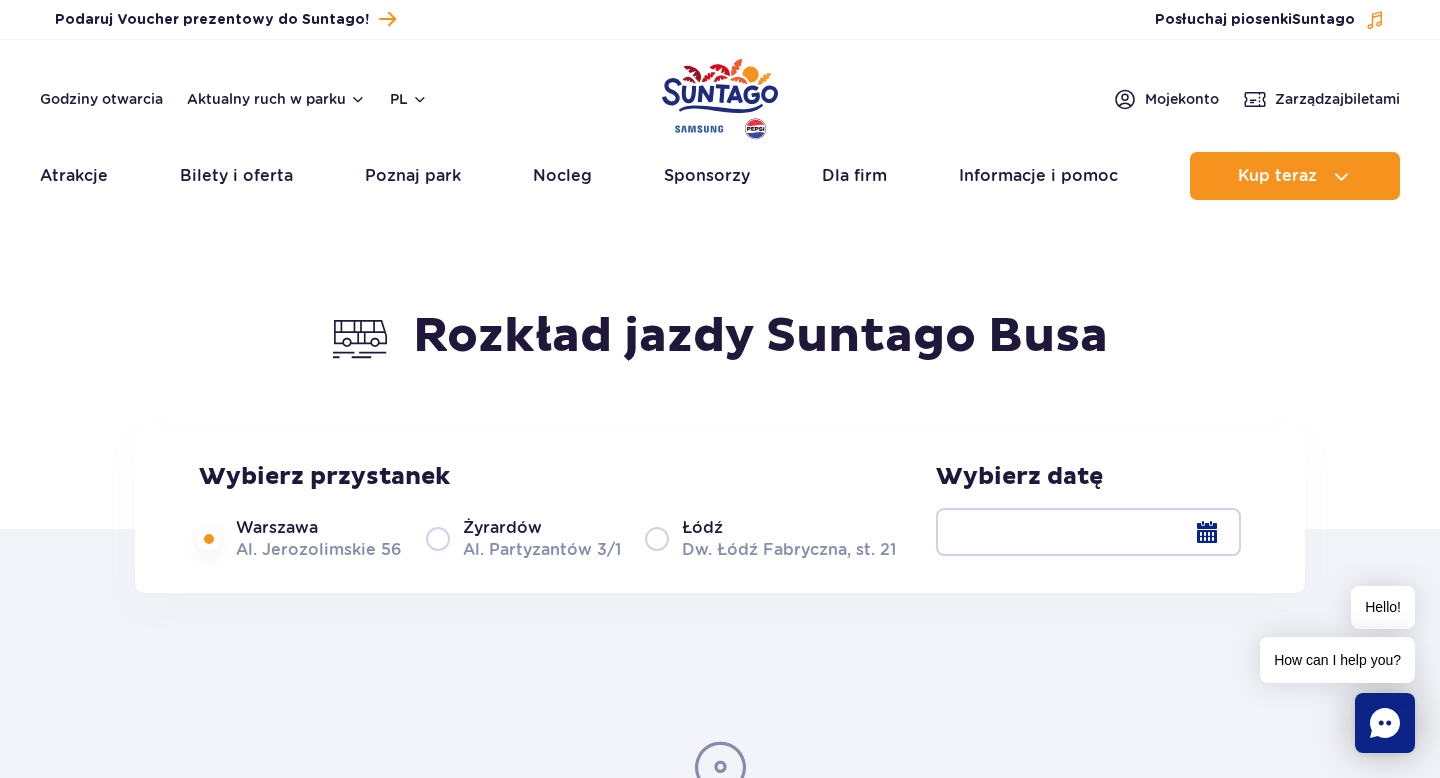 click at bounding box center [1088, 532] 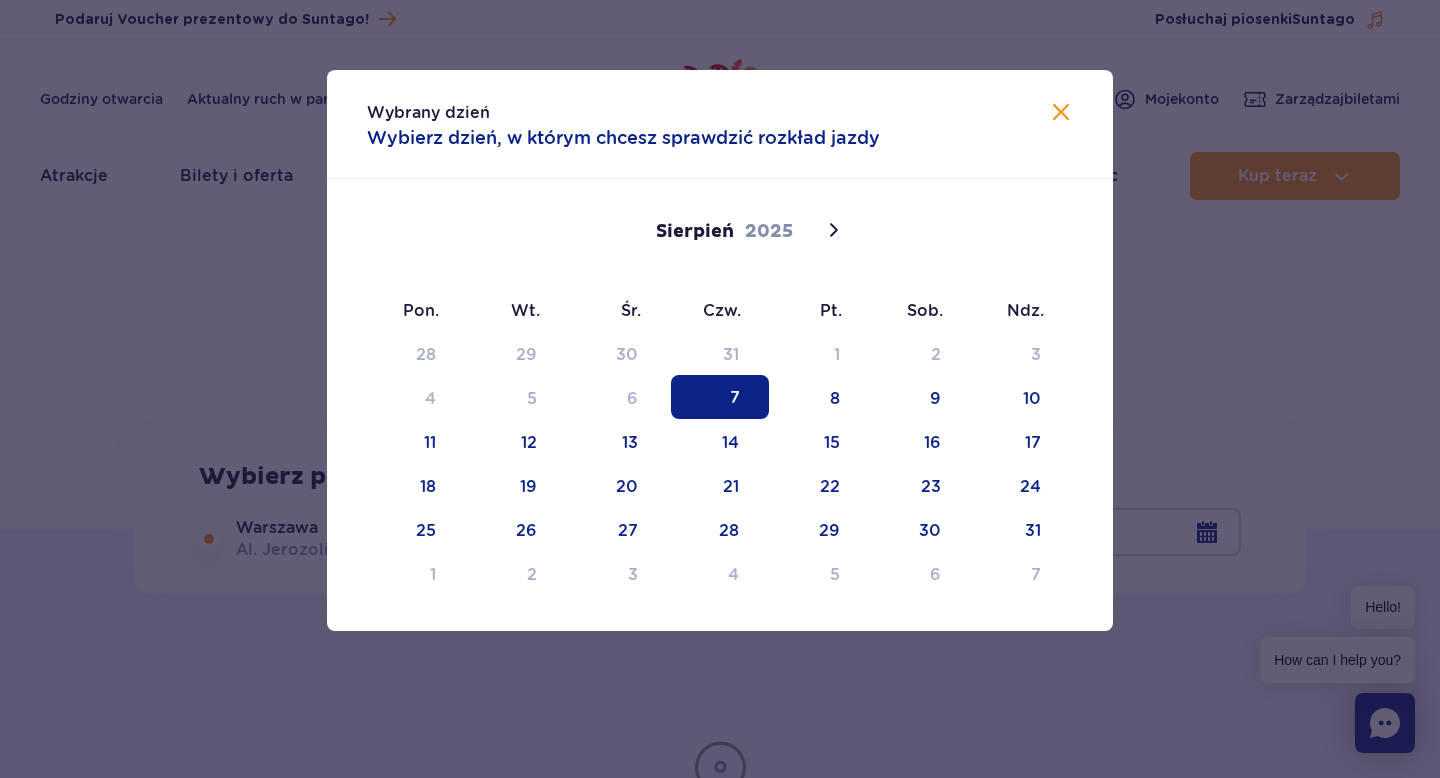 click at bounding box center (720, 389) 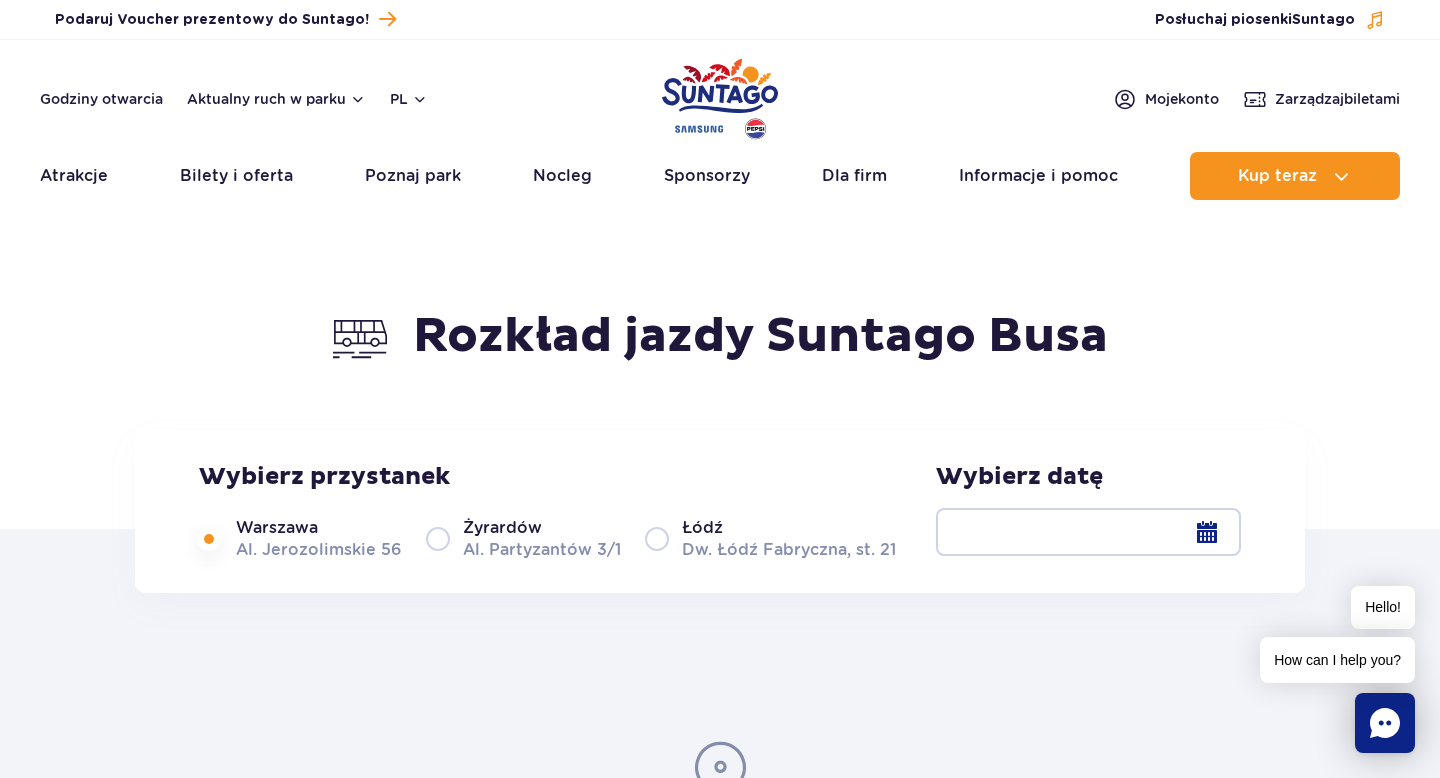 click at bounding box center (1088, 532) 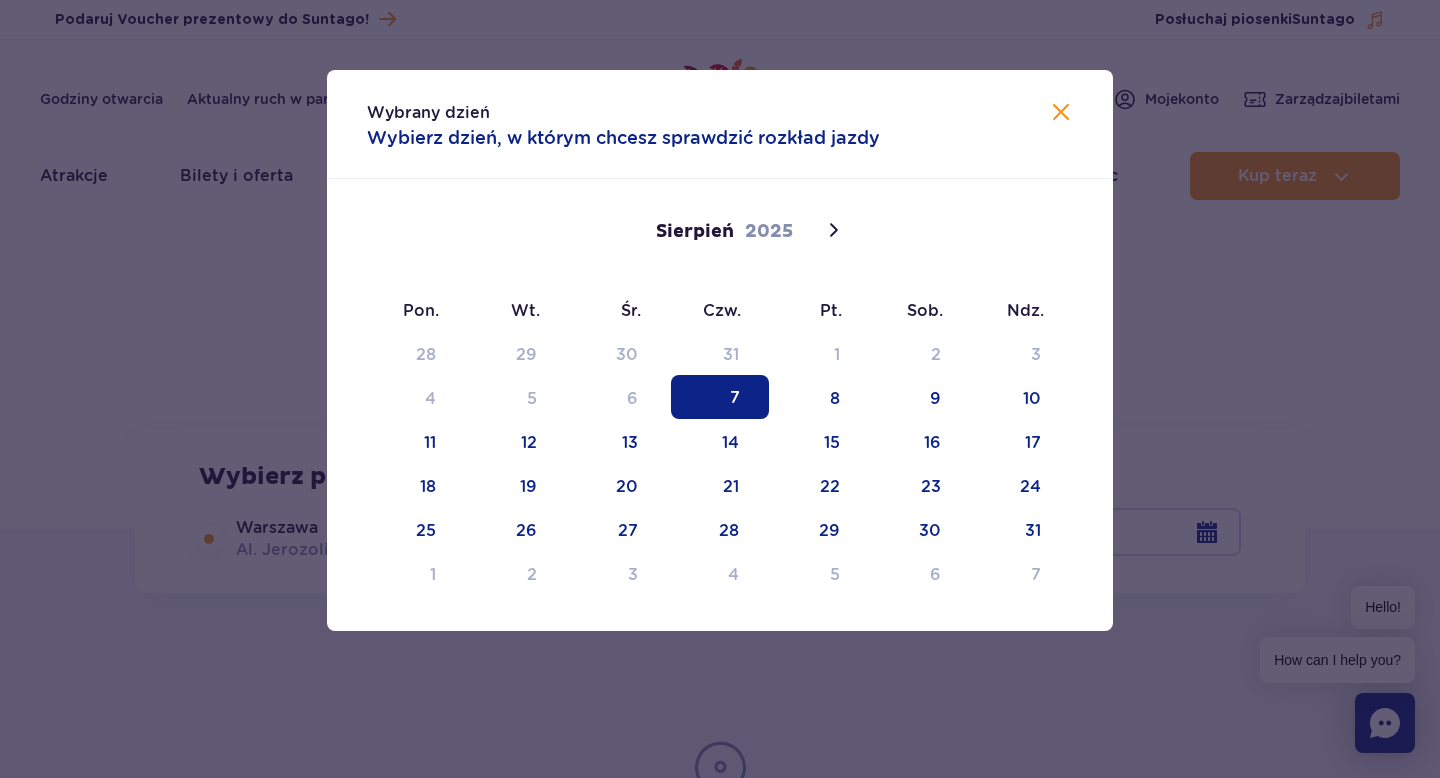 click on "7" at bounding box center (720, 397) 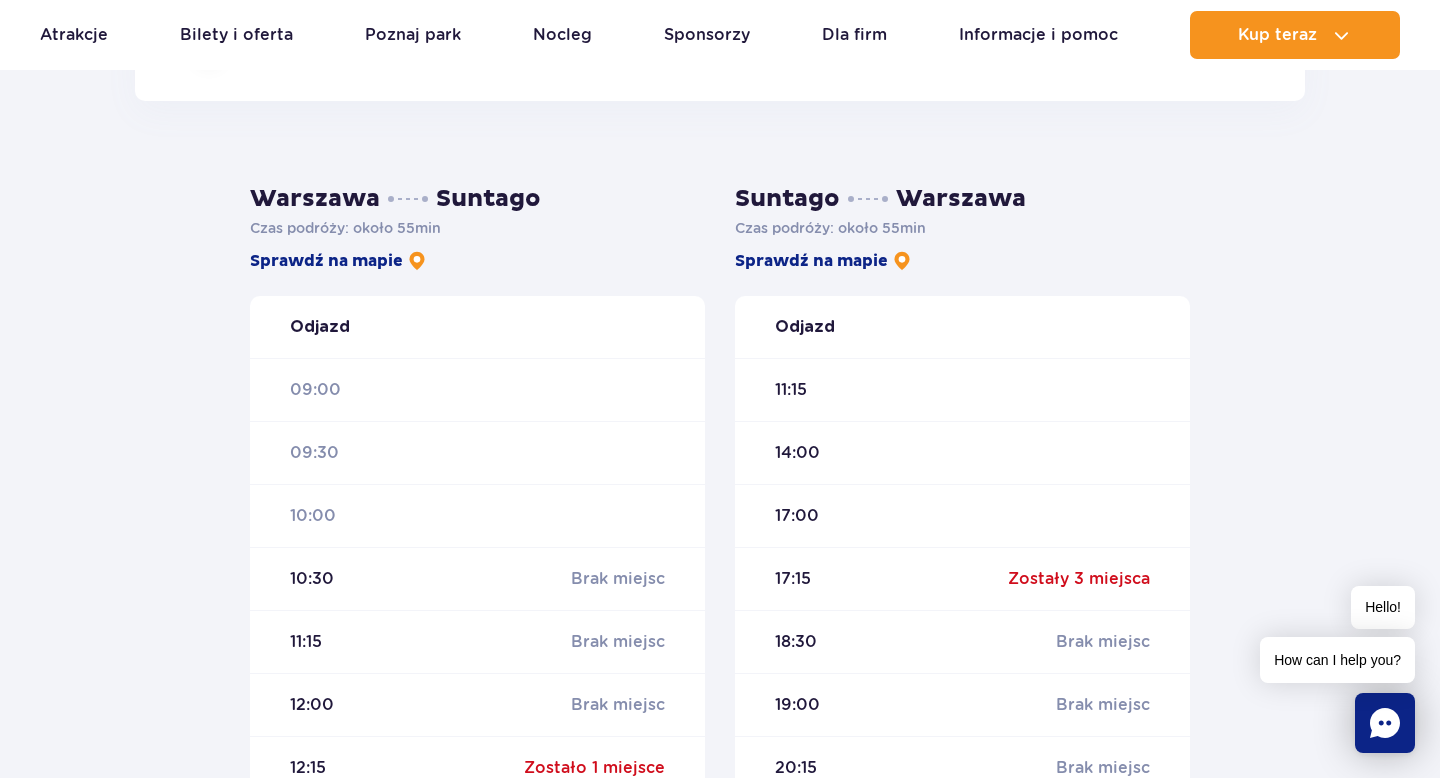 scroll, scrollTop: 303, scrollLeft: 0, axis: vertical 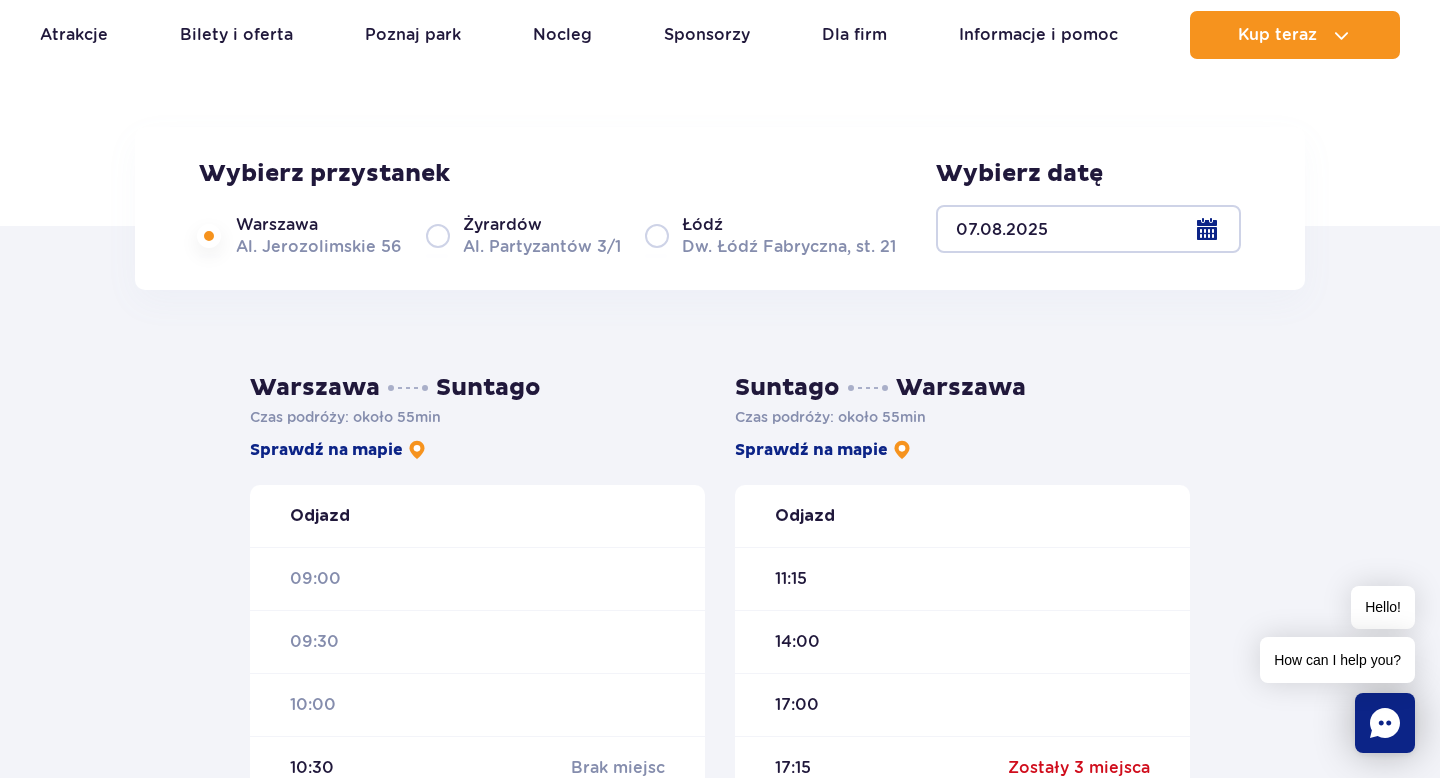 click on "Warszawa Suntago Czas podróży :   około   55  min Sprawdź na mapie   Odjazd 09:00 09:30 10:00 10:30 Brak miejsc 11:15 Brak miejsc 12:00 Brak miejsc 12:15 Zostało 1 miejsce 12:30 14:15 15:15 16:15 Suntago Warszawa Czas podróży :   około   55  min Sprawdź na mapie   Odjazd 11:15 14:00 17:00 17:15 Zostały 3 miejsca 18:30 Brak miejsc 19:00 Brak miejsc 20:15 Brak miejsc 20:45 Brak miejsc 21:45 Brak miejsc 22:15 Brak miejsc Zaplanuj  zabawę  w Suntago! Kup bilety do Suntago Kup bilety na autobus" at bounding box center (720, 856) 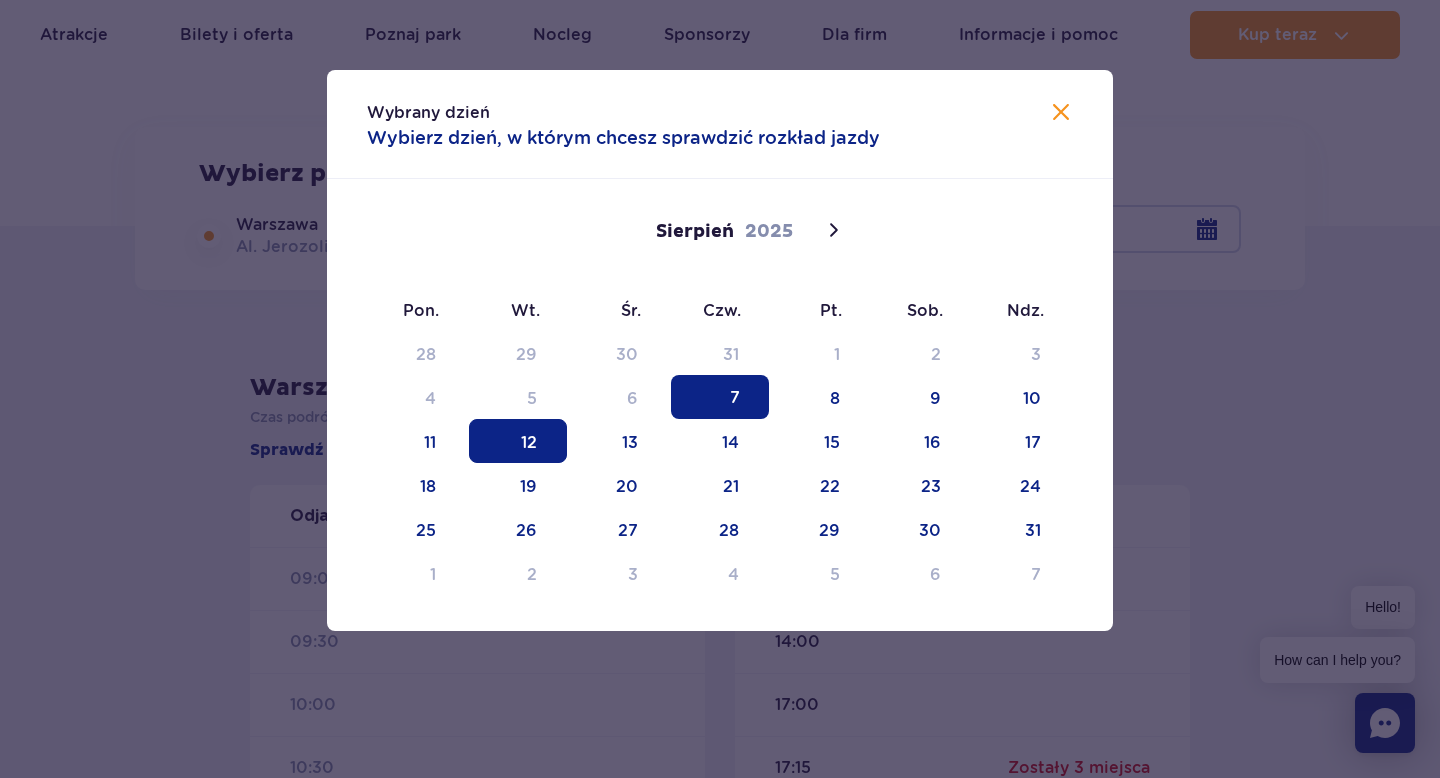 click on "12" at bounding box center (518, 441) 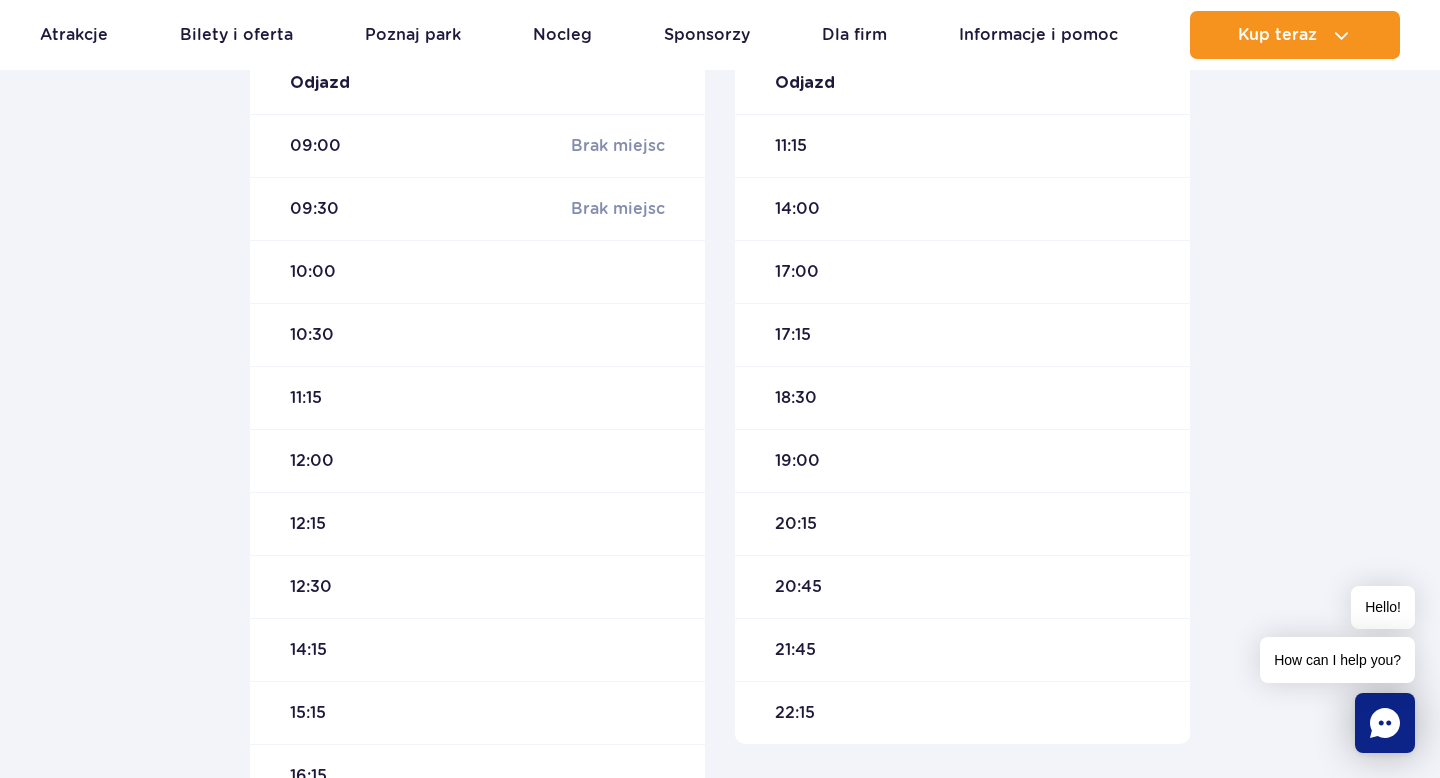 scroll, scrollTop: 701, scrollLeft: 0, axis: vertical 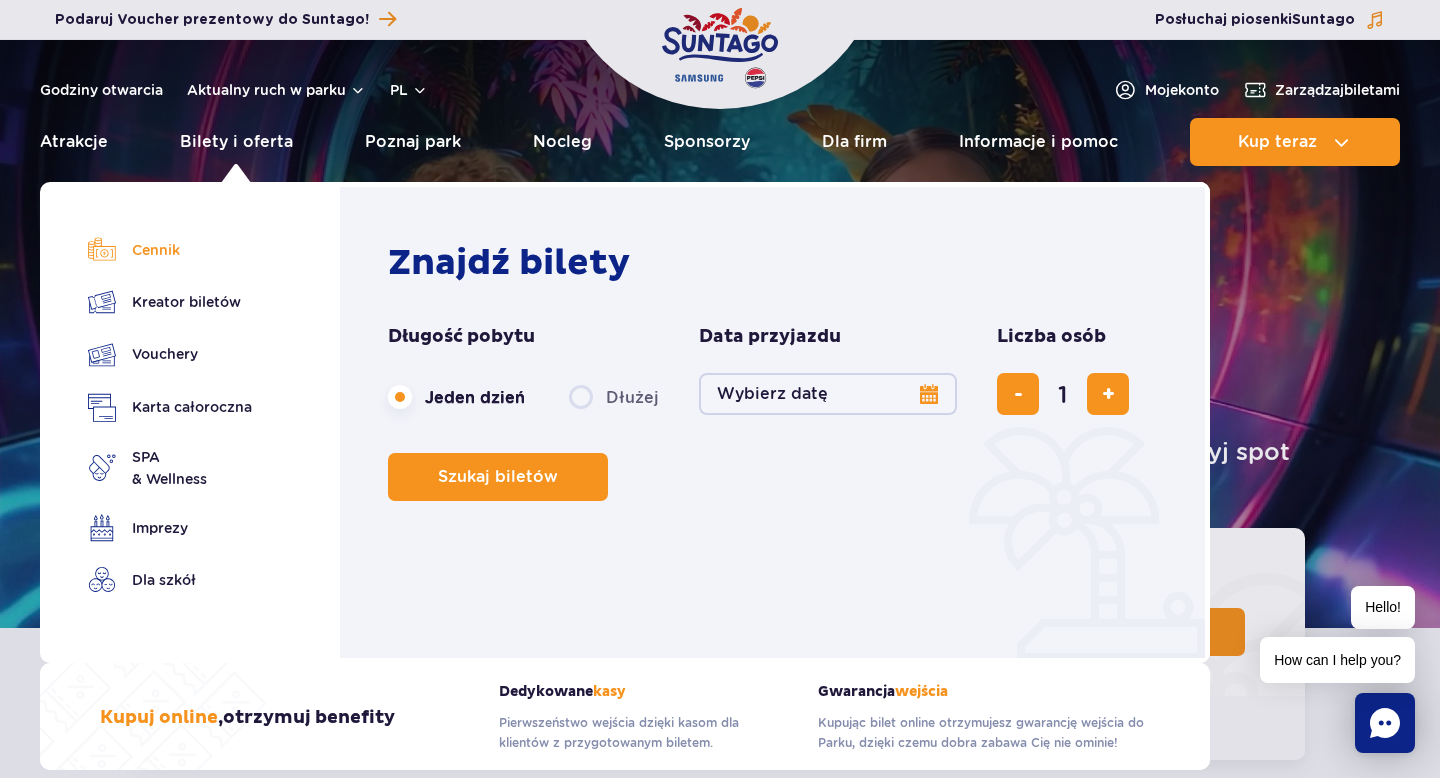 click on "Cennik" at bounding box center (170, 250) 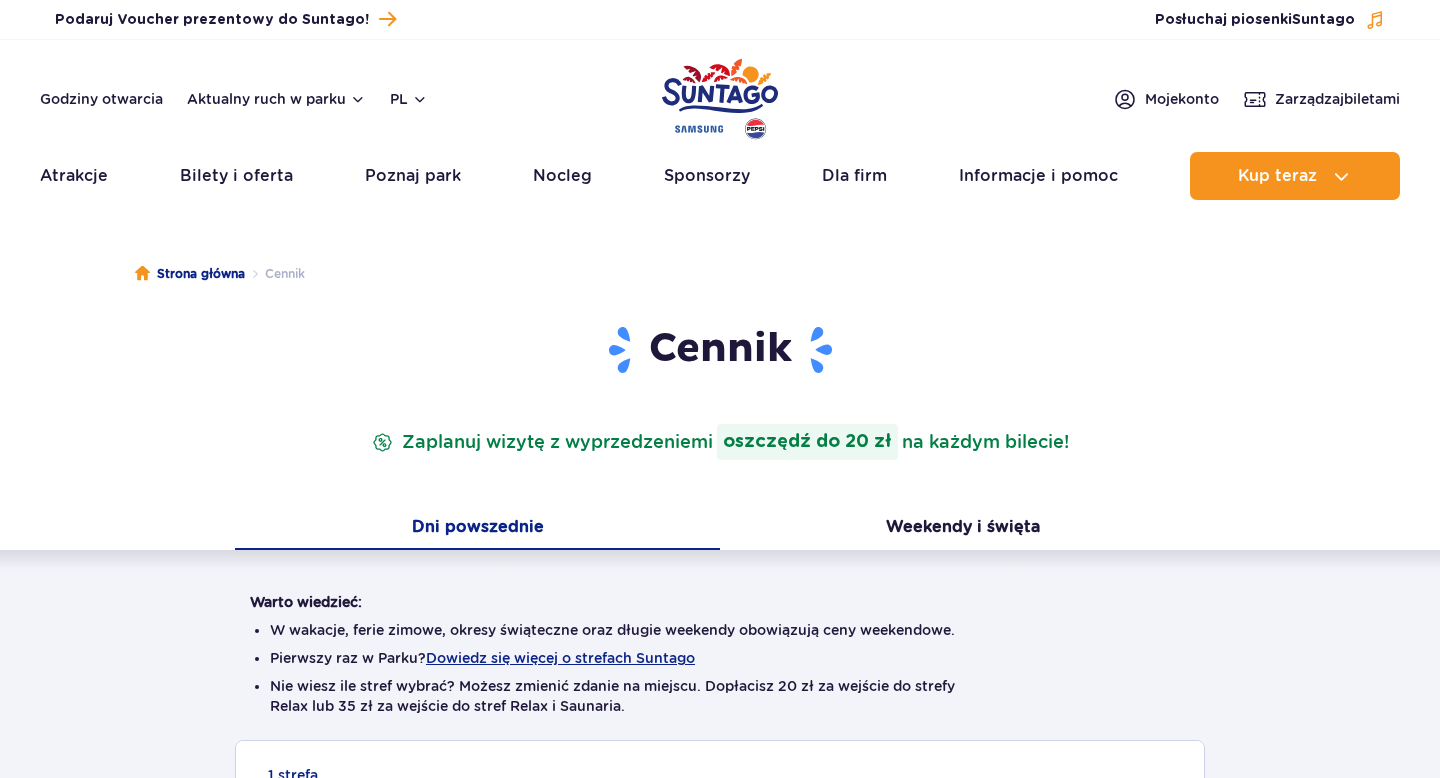 scroll, scrollTop: 0, scrollLeft: 0, axis: both 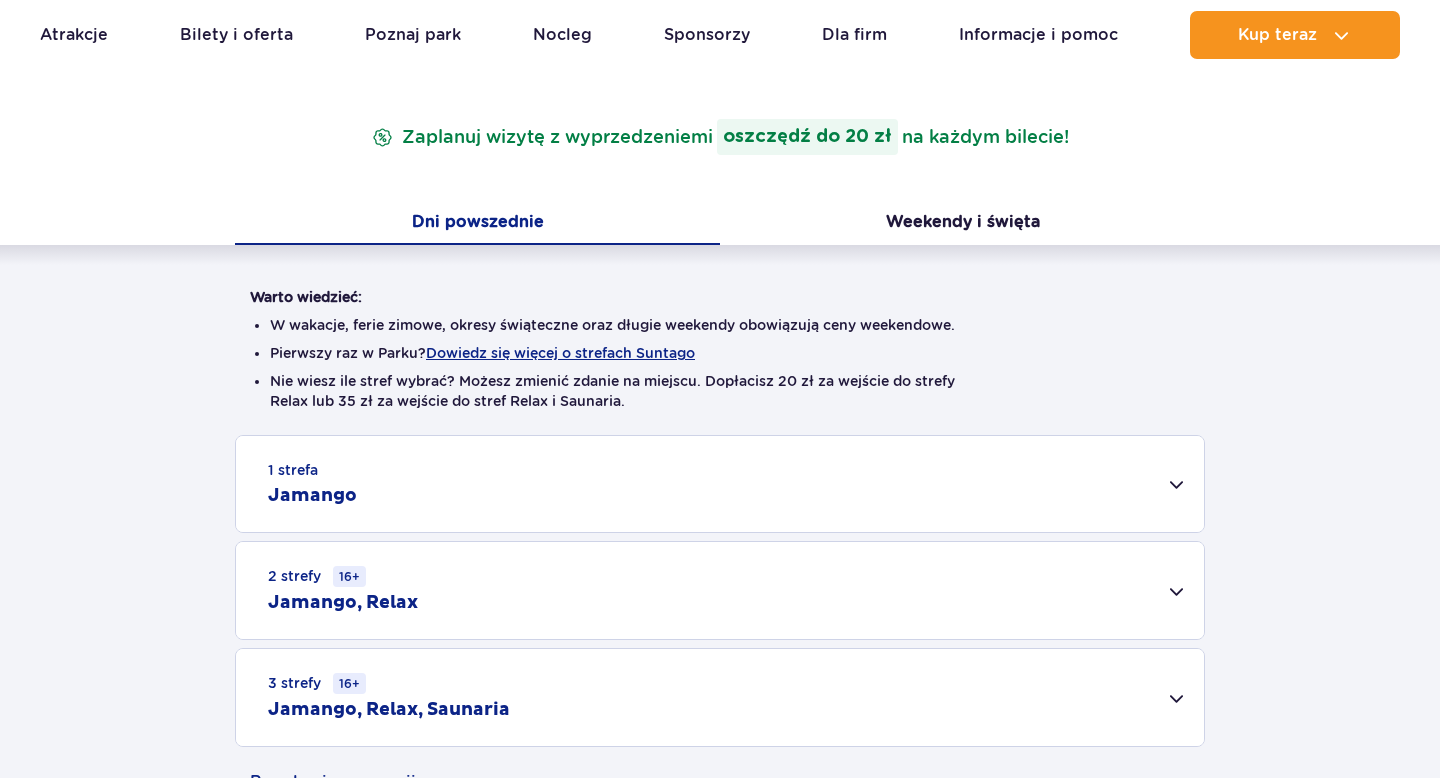 click on "1 strefa
Jamango" at bounding box center [720, 484] 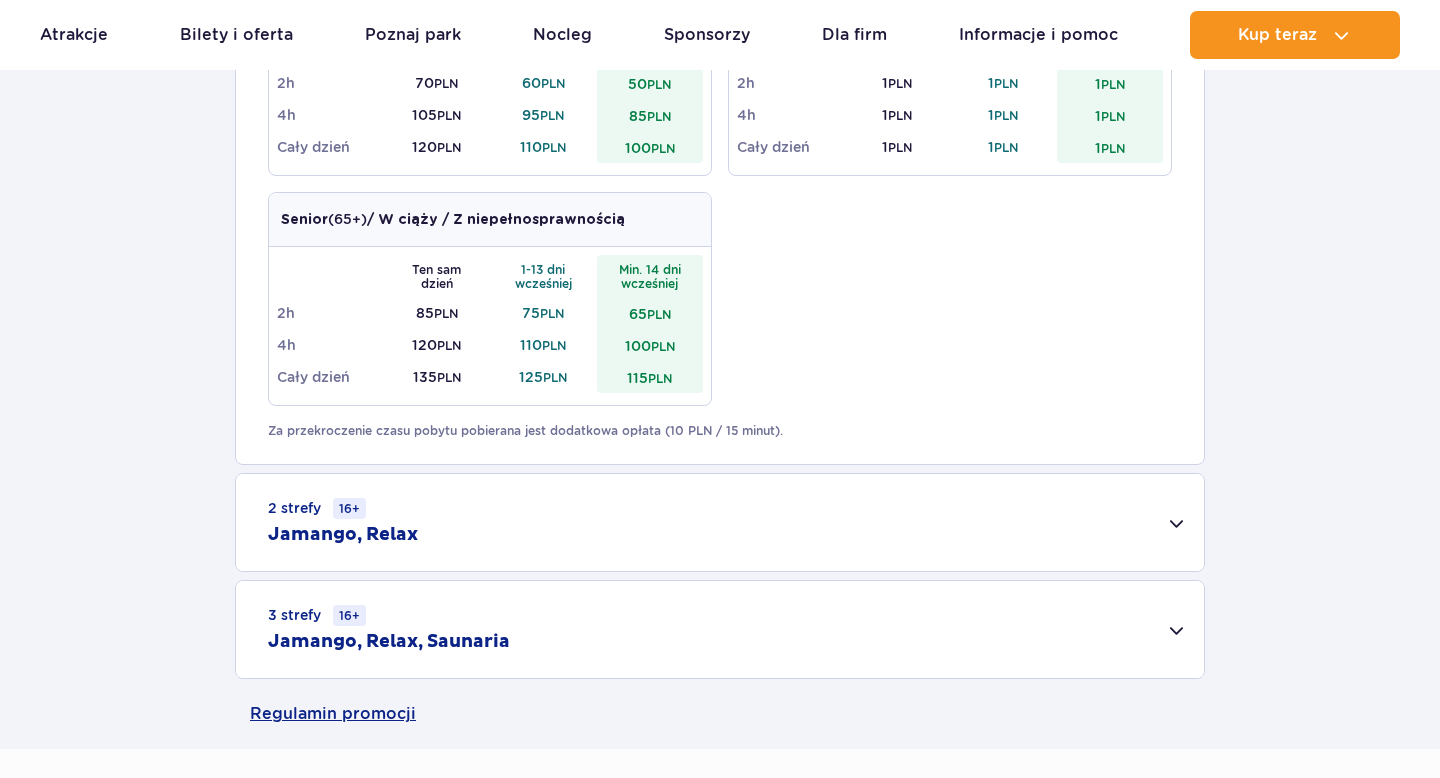 scroll, scrollTop: 1108, scrollLeft: 0, axis: vertical 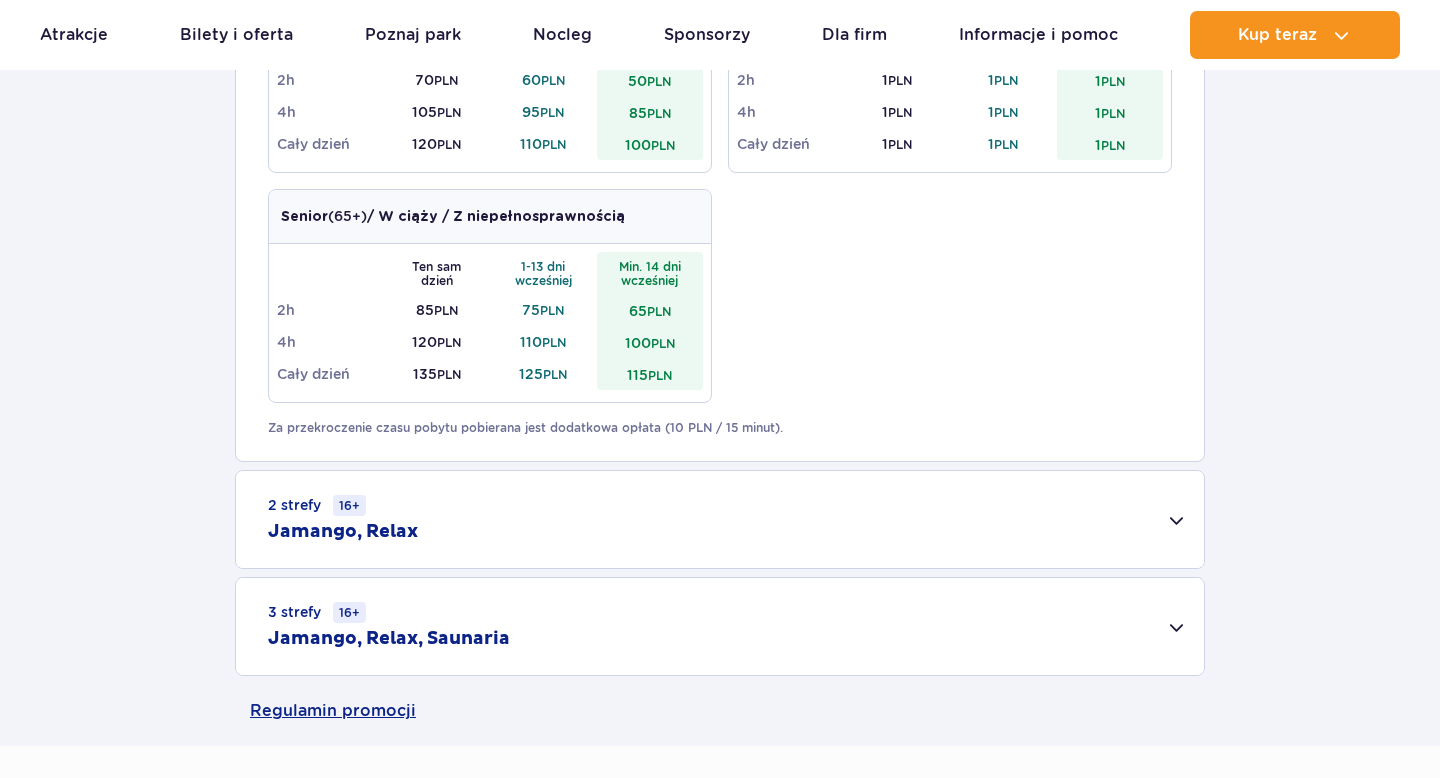 click on "2 strefy  16+
Jamango, Relax" at bounding box center [720, 519] 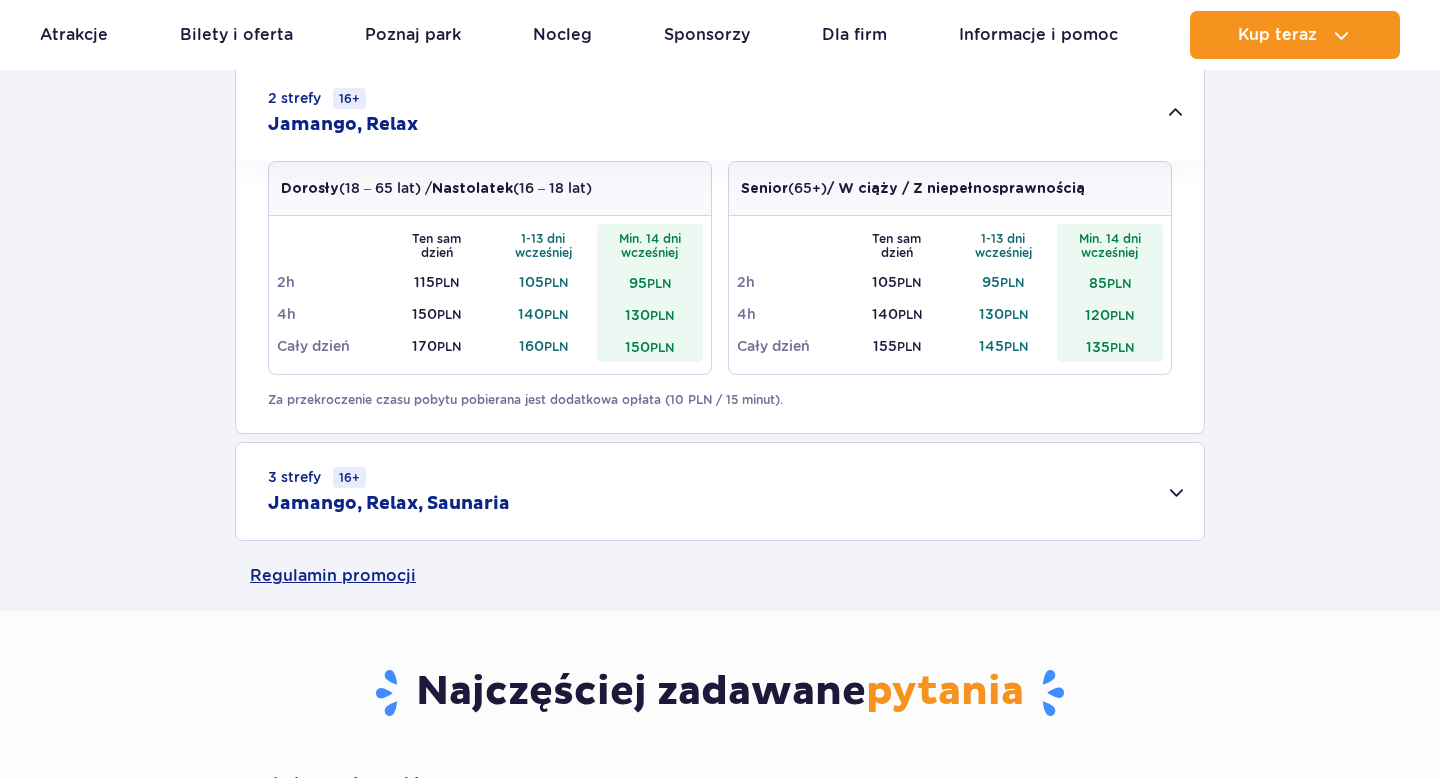 scroll, scrollTop: 1527, scrollLeft: 0, axis: vertical 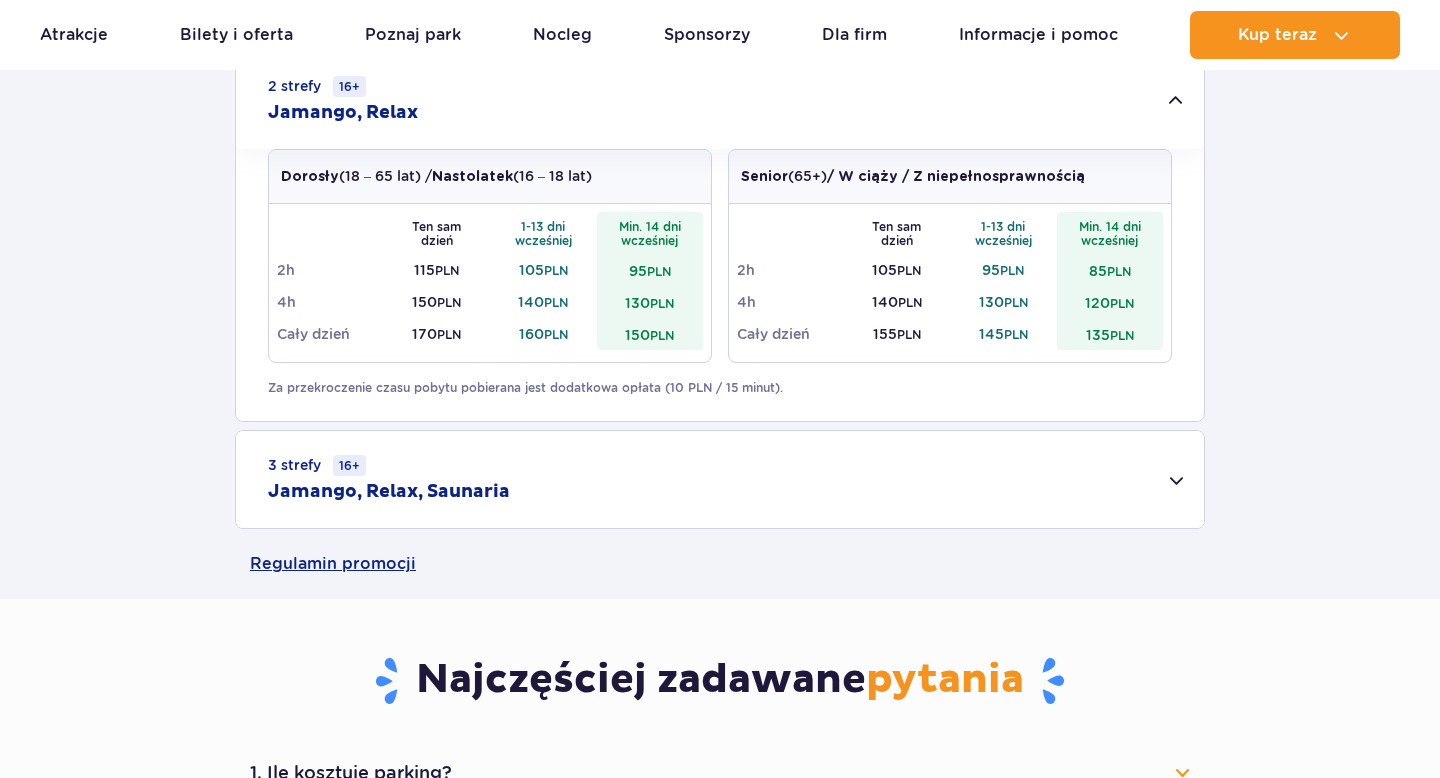 click on "3 strefy  16+
Jamango, Relax, Saunaria" at bounding box center [720, 479] 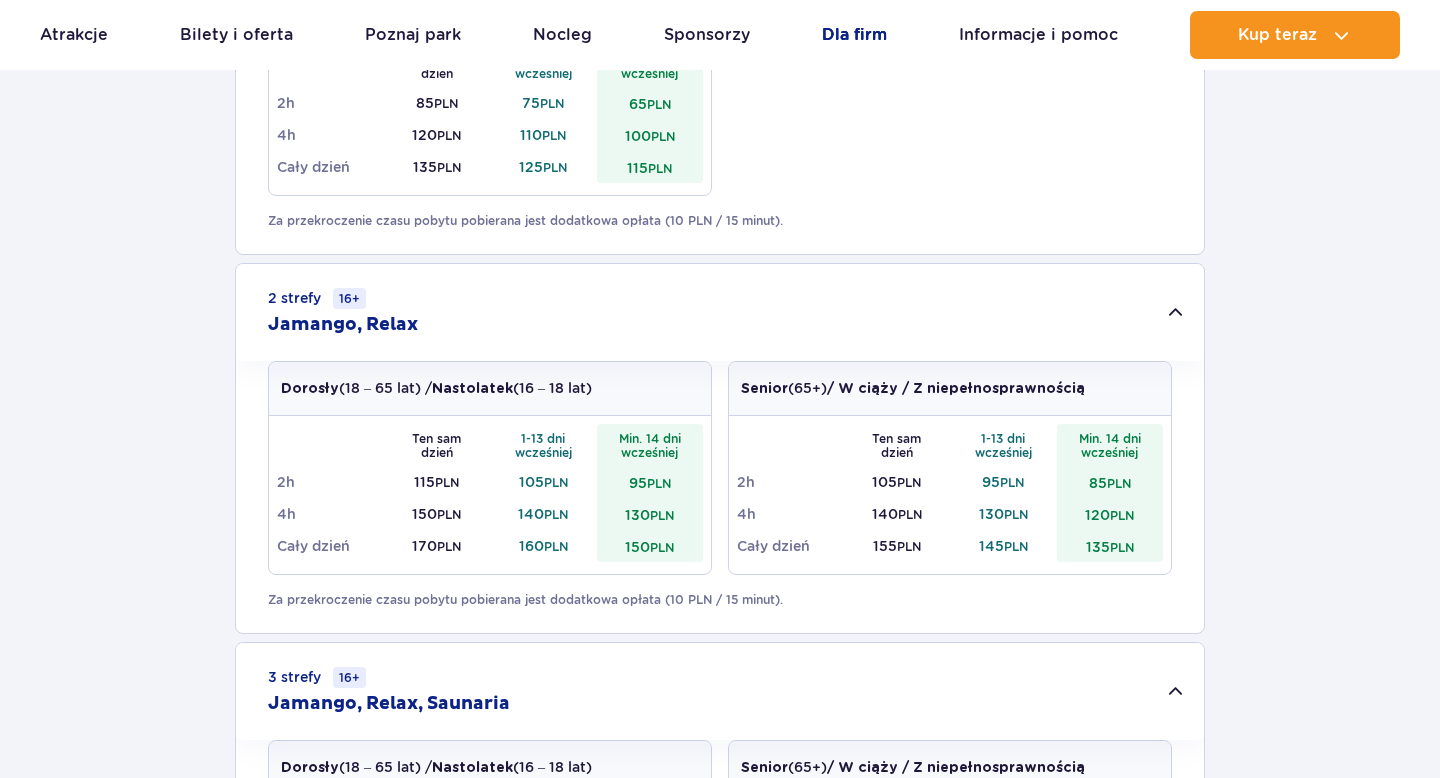 scroll, scrollTop: 1219, scrollLeft: 0, axis: vertical 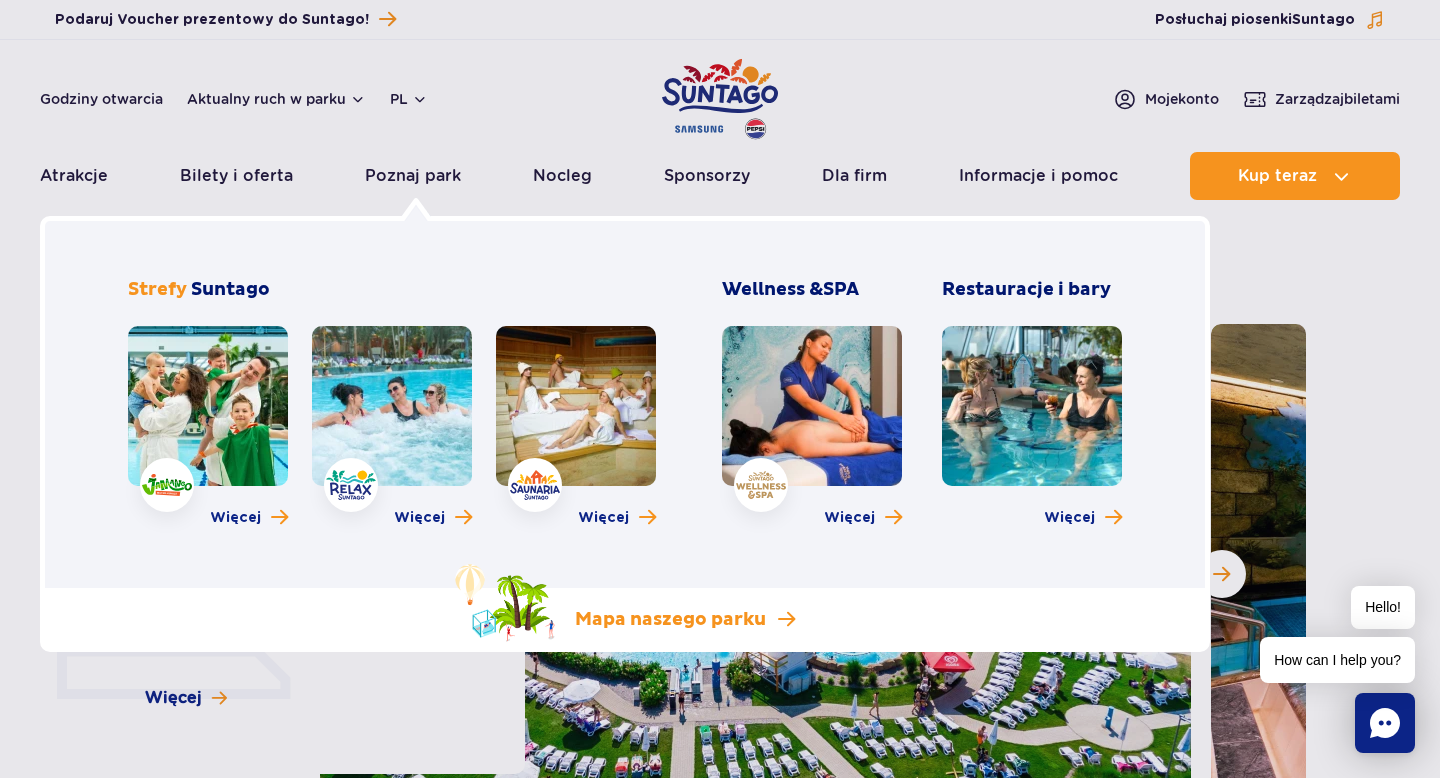 click on "Mapa naszego parku" at bounding box center (670, 620) 